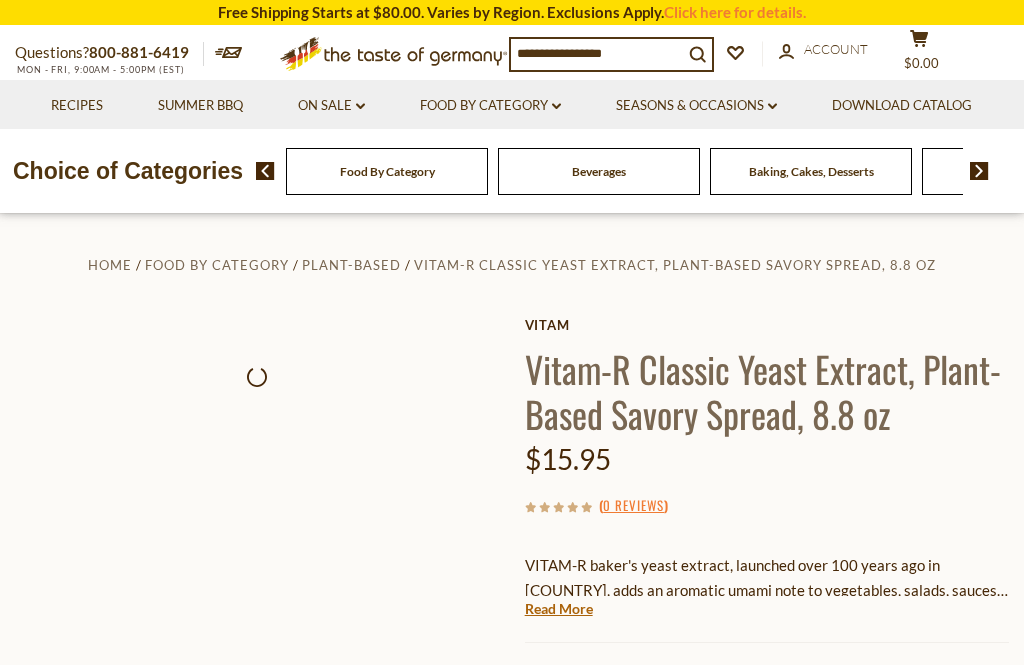 scroll, scrollTop: 0, scrollLeft: 0, axis: both 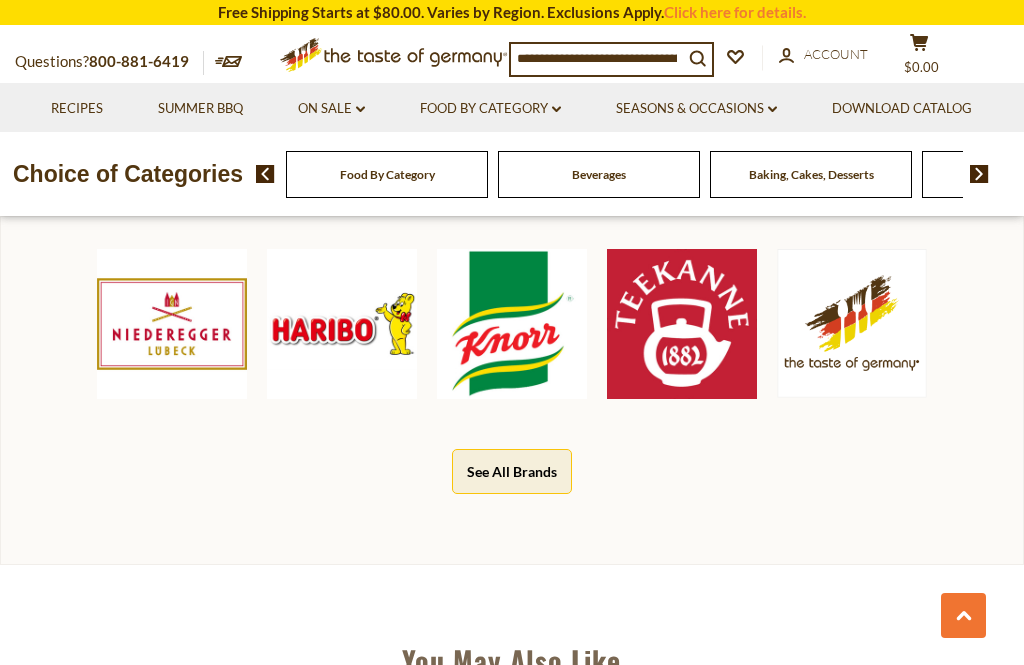 click on "See All Brands" at bounding box center [512, 471] 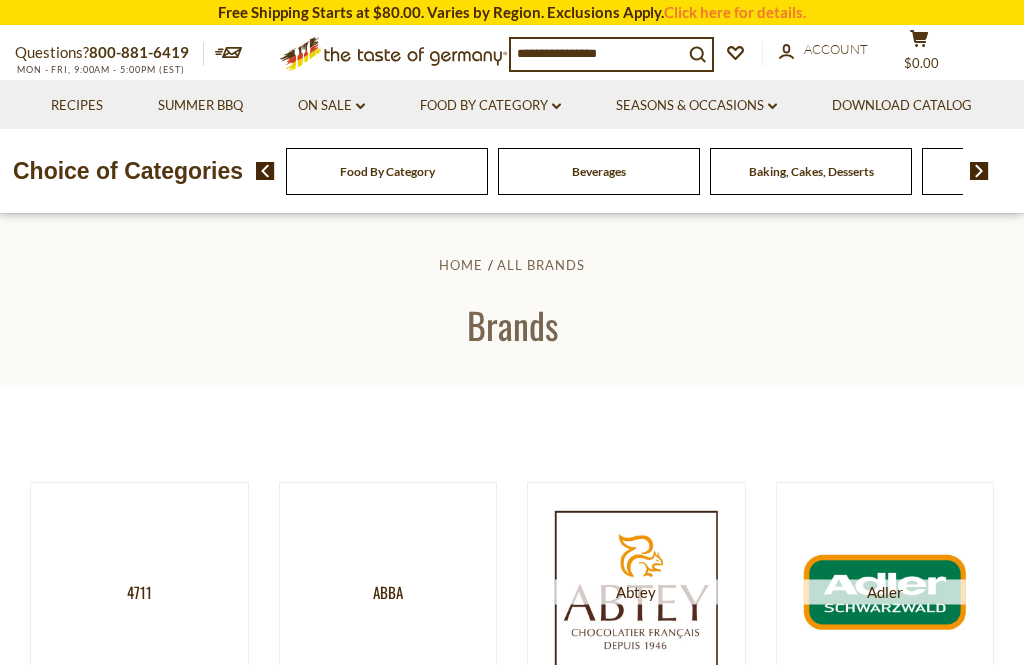 scroll, scrollTop: 0, scrollLeft: 0, axis: both 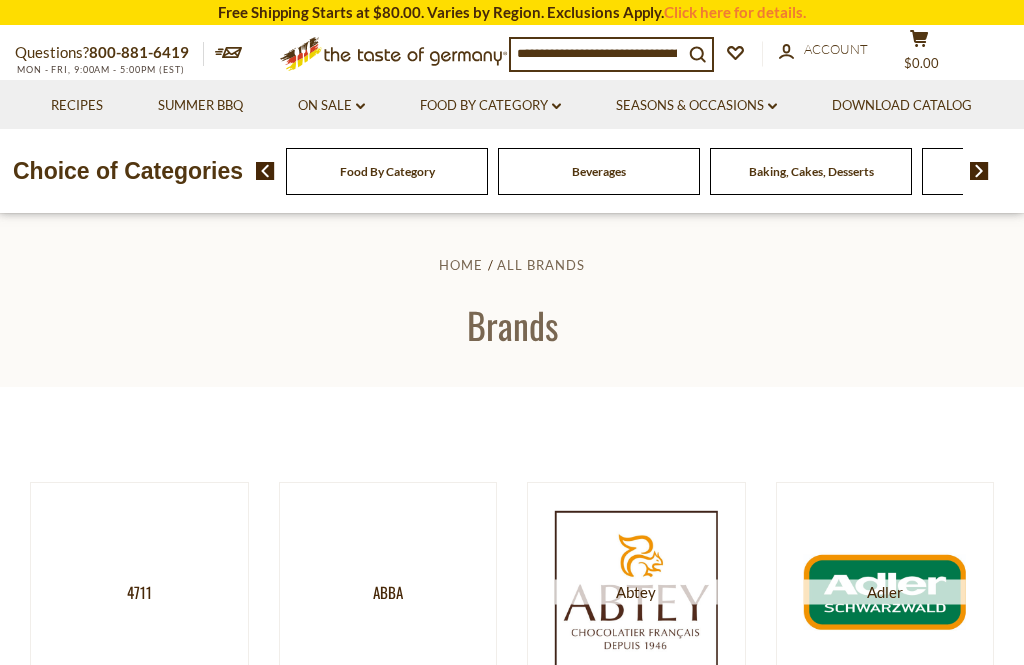 click on "Food By Category
dropdown_arrow" at bounding box center (490, 106) 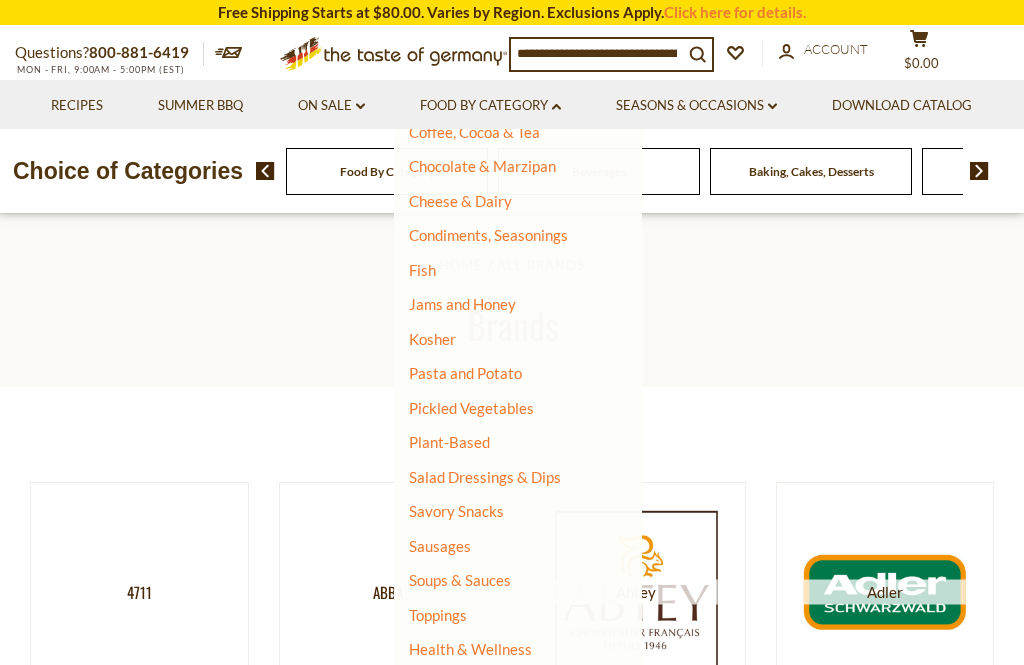 click on "Brands" at bounding box center (512, 324) 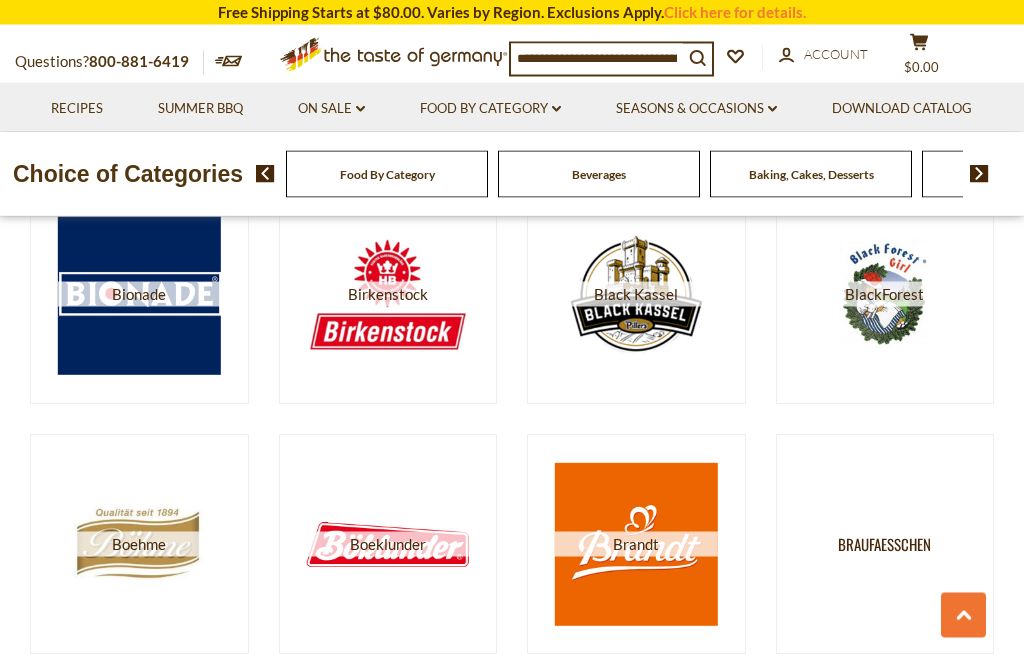 scroll, scrollTop: 2034, scrollLeft: 0, axis: vertical 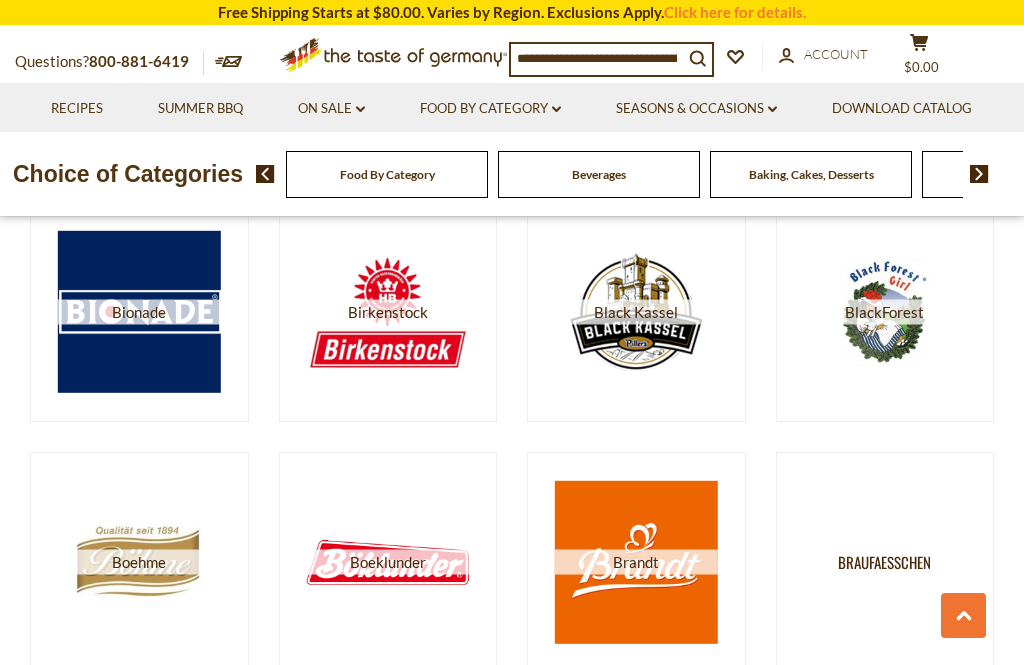 click on "Click here for details." at bounding box center (735, 12) 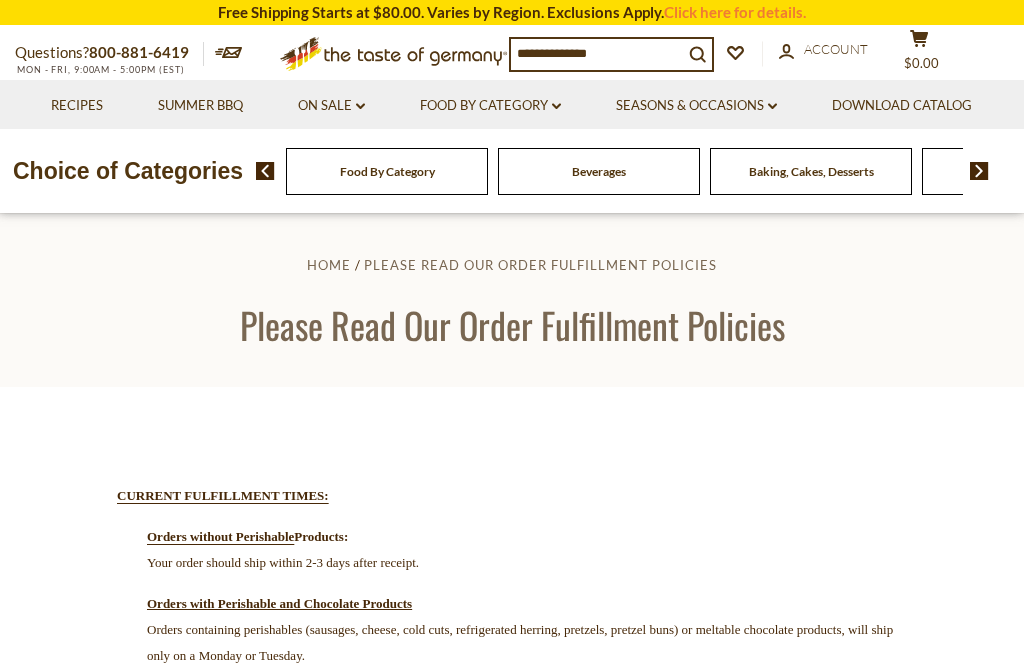scroll, scrollTop: 0, scrollLeft: 0, axis: both 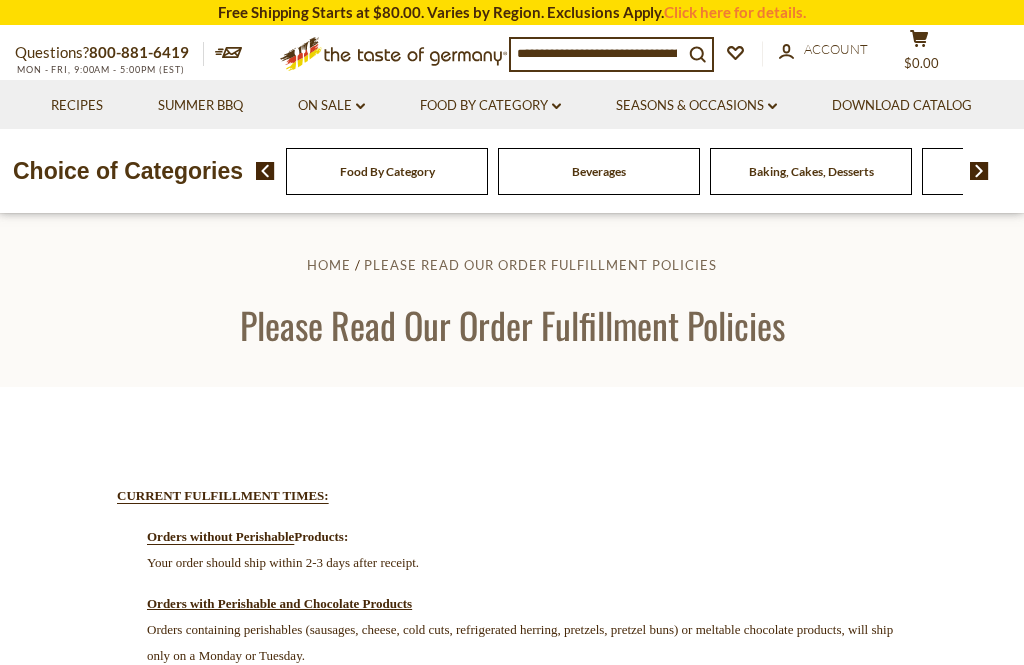 click at bounding box center [597, 53] 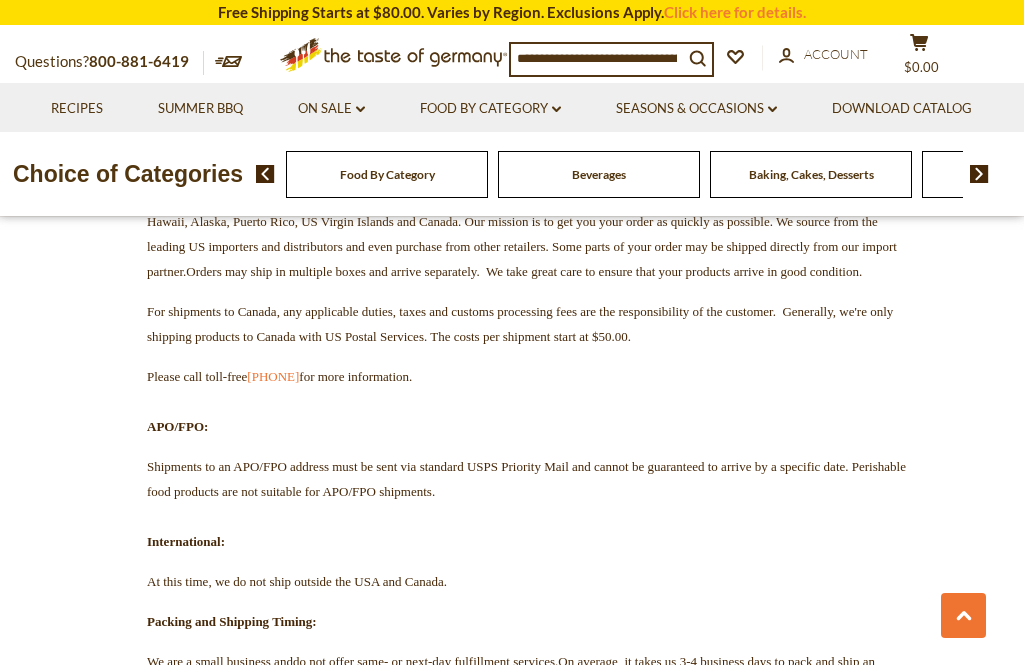 scroll, scrollTop: 1461, scrollLeft: 0, axis: vertical 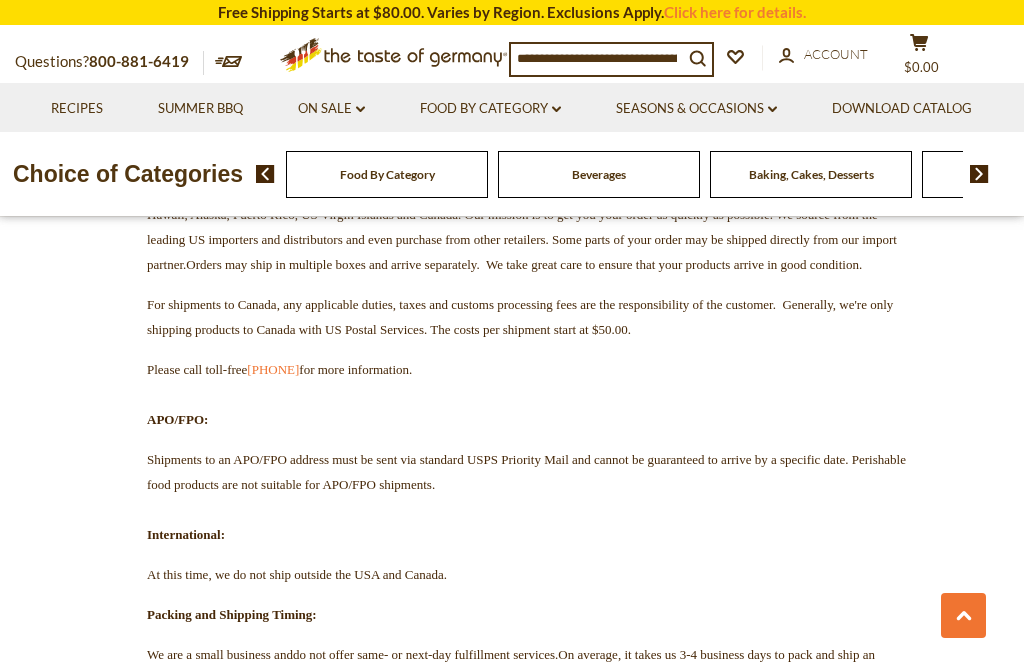 click on "CURRENT FULFILLMENT TIMES:
Orders without Perishable  Products: Your order should ship within 2-3 days after receipt.
Orders with Perishable and Chocolate Products Orders containing perishables (sausages, cheese, cold cuts, refrigerated herring, pretzels, pretzel buns) or meltable chocolate products, will ship only on a Monday or Tuesday.
Selecting 1-2 Day Express Guaranteed Delivery with UPS, FedEx or USPS is mandatory for all shipping zones to ensure product integrity.   We will not issue any refund  for orders with perishable products that arrive late or have no Route transport insurance. Please note: you may want to  place two separate orders  containing perishable and non-perishable products  to reduce shipping costs . We will then combine these orders during fulfillment.
SHIPPING
Free Shipping:
Free shipping applies to ground transportation only.   Please note:  wholesale, food-service, perishables and packages over 30 lbs.
Pick Up" at bounding box center (512, 1565) 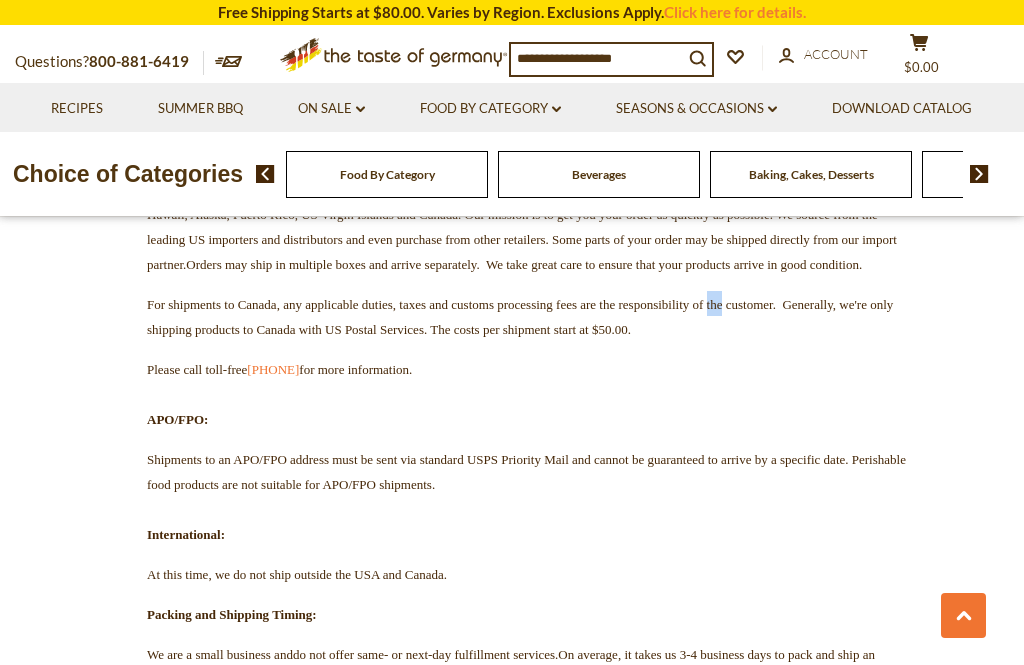 click on "CURRENT FULFILLMENT TIMES:
Orders without Perishable  Products: Your order should ship within 2-3 days after receipt.
Orders with Perishable and Chocolate Products Orders containing perishables (sausages, cheese, cold cuts, refrigerated herring, pretzels, pretzel buns) or meltable chocolate products, will ship only on a Monday or Tuesday.
Selecting 1-2 Day Express Guaranteed Delivery with UPS, FedEx or USPS is mandatory for all shipping zones to ensure product integrity.   We will not issue any refund  for orders with perishable products that arrive late or have no Route transport insurance. Please note: you may want to  place two separate orders  containing perishable and non-perishable products  to reduce shipping costs . We will then combine these orders during fulfillment.
SHIPPING
Free Shipping:
Free shipping applies to ground transportation only.   Please note:  wholesale, food-service, perishables and packages over 30 lbs.
Pick Up" at bounding box center (512, 1565) 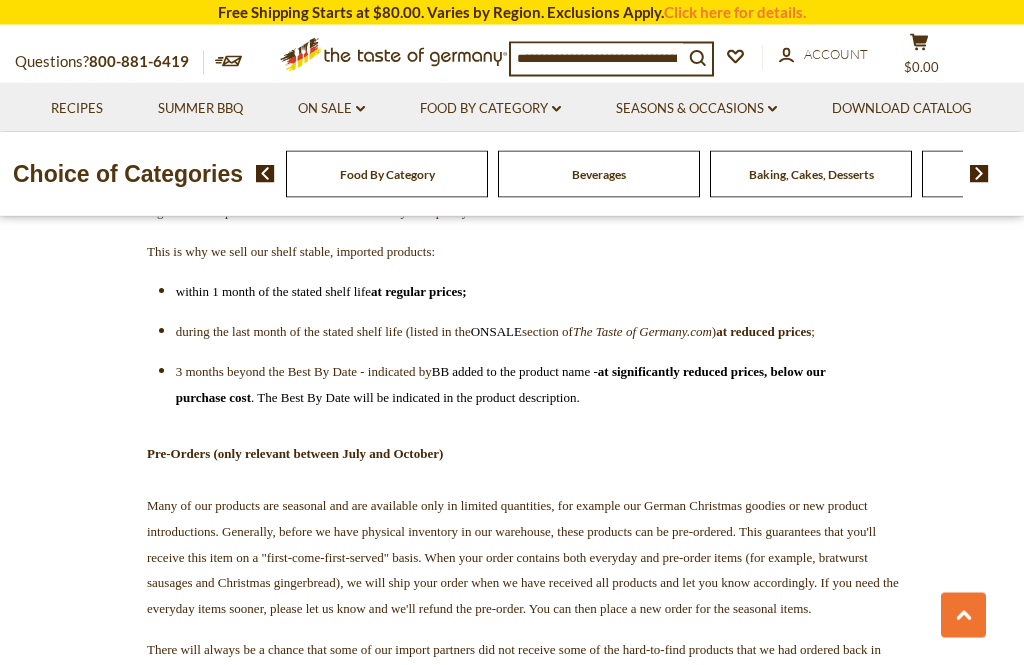 scroll, scrollTop: 3008, scrollLeft: 0, axis: vertical 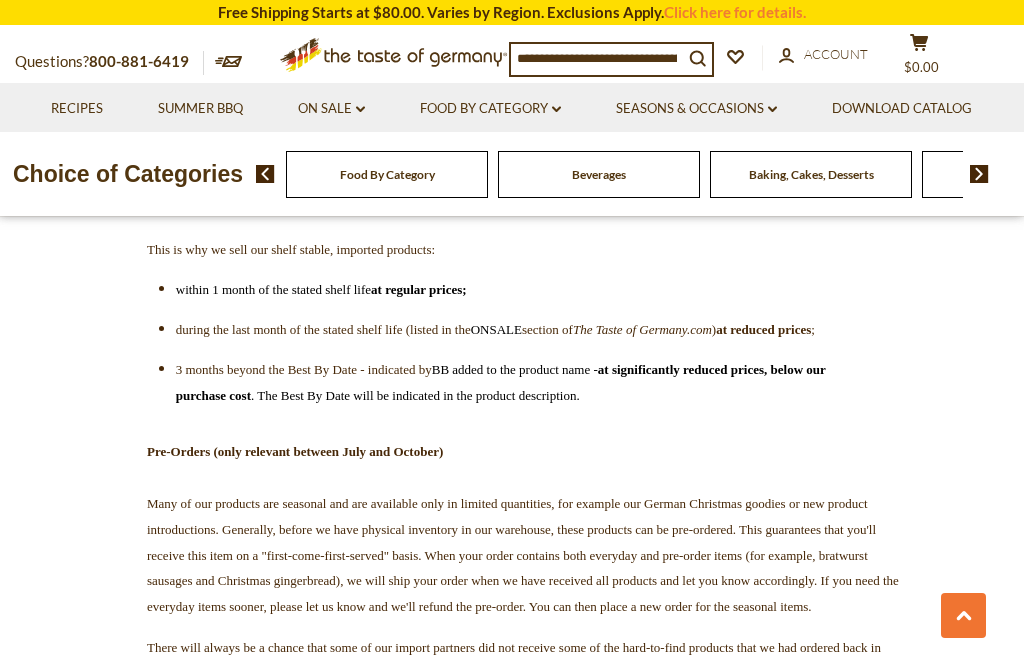 click at bounding box center [979, 174] 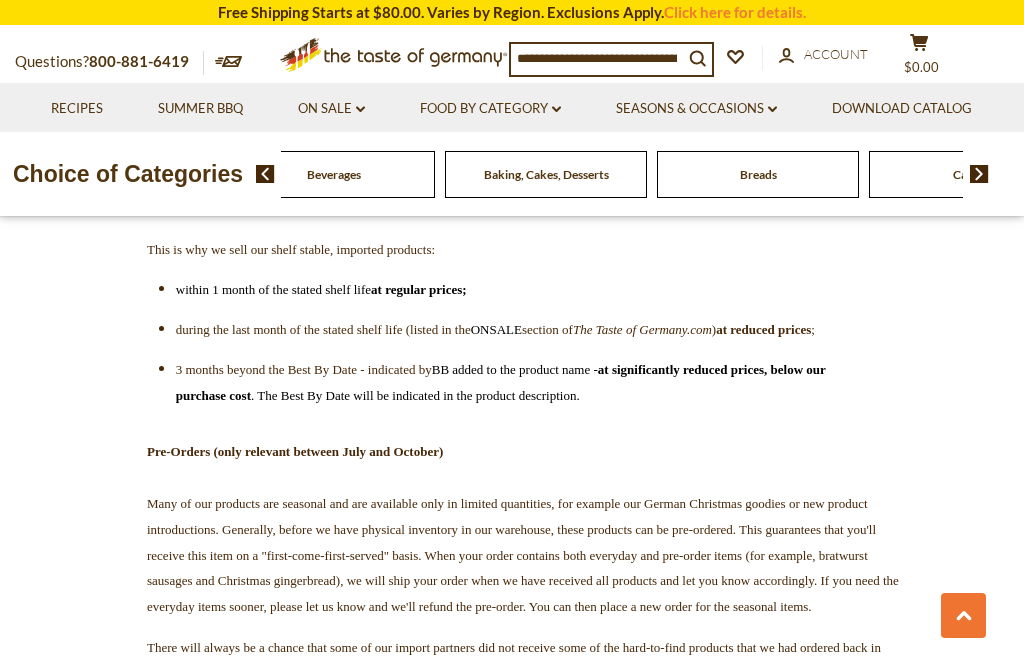 click at bounding box center (979, 174) 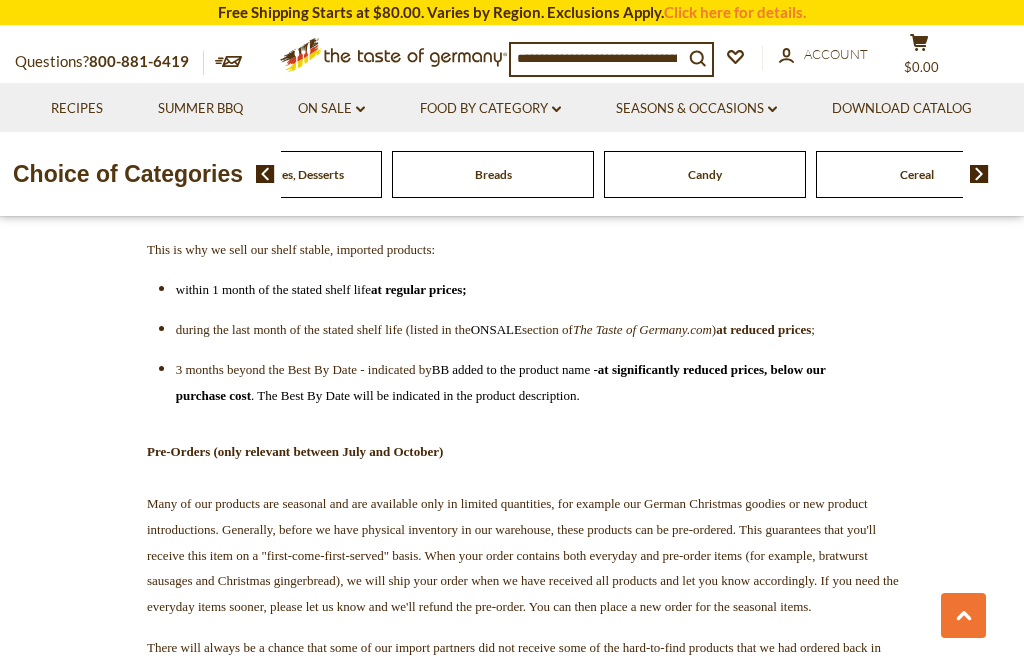 click at bounding box center (979, 174) 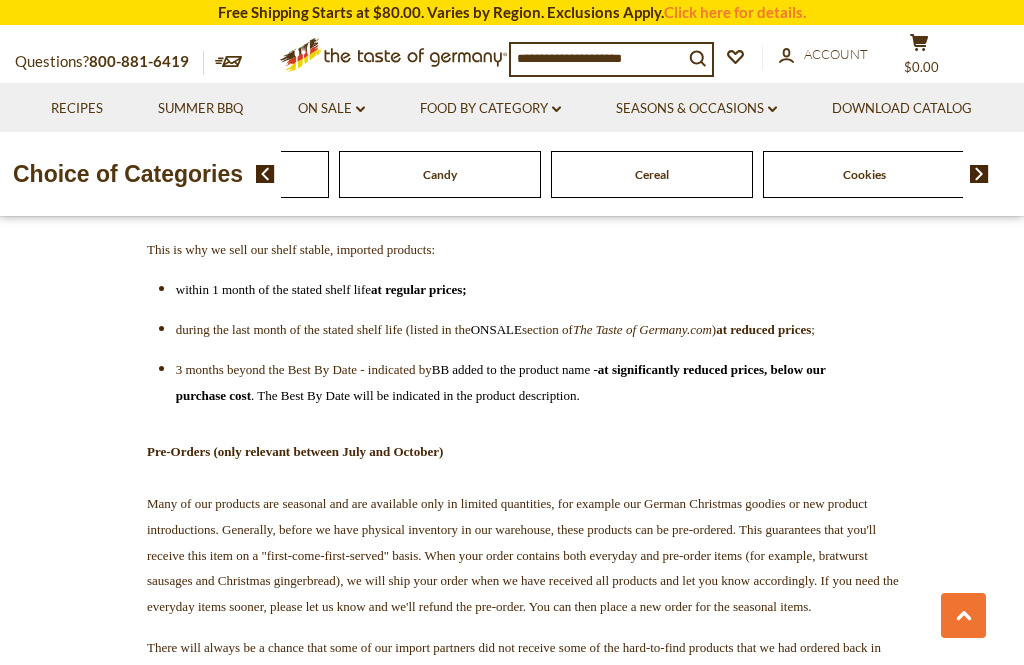 click at bounding box center (979, 174) 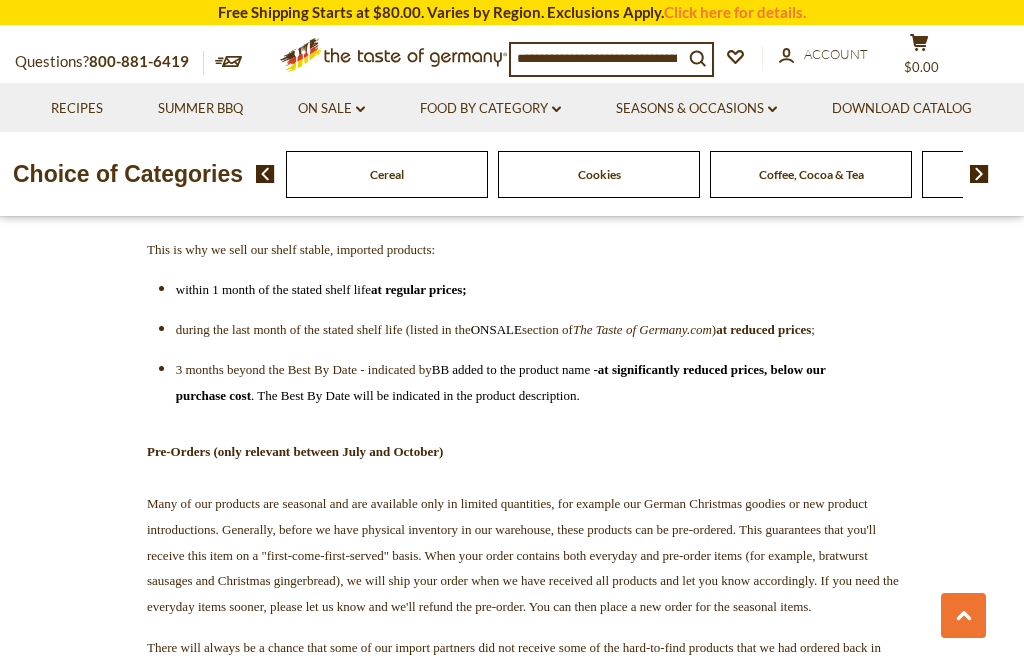 click at bounding box center [979, 174] 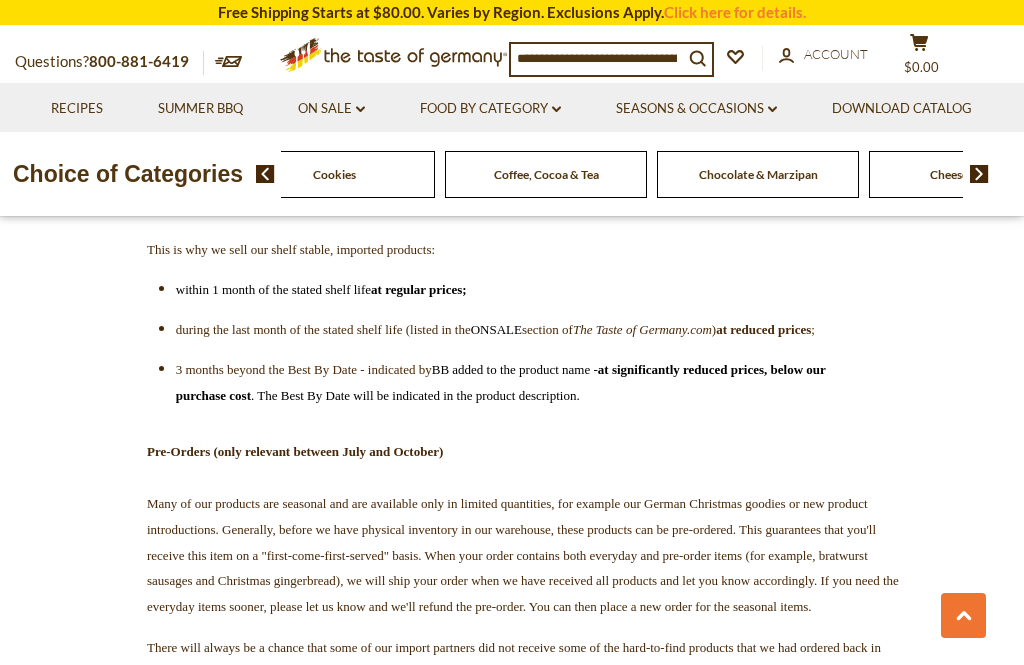 click at bounding box center (979, 174) 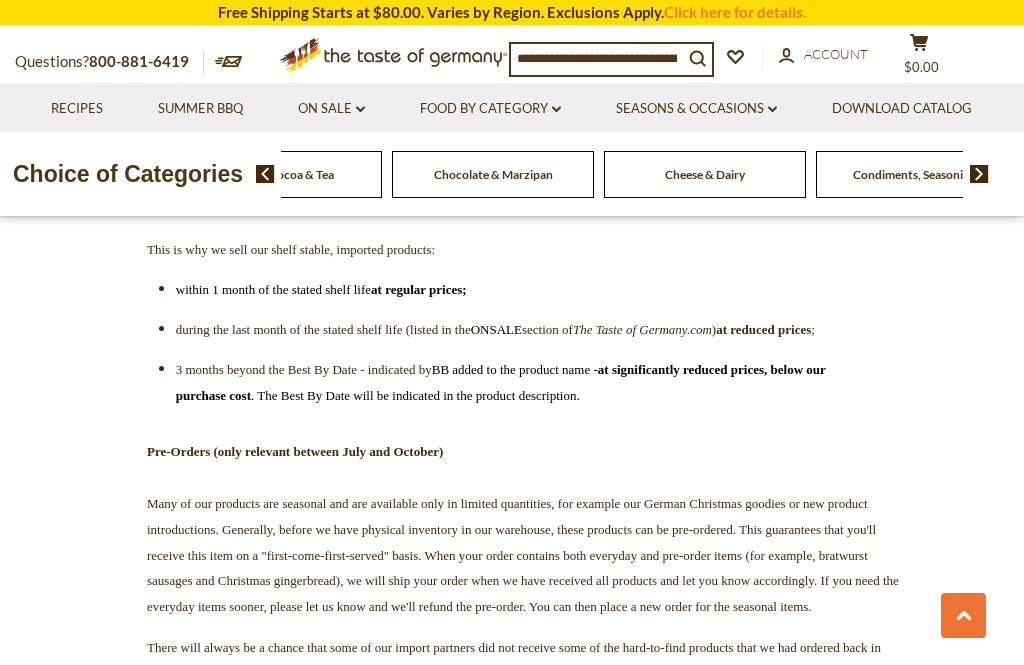click at bounding box center [979, 174] 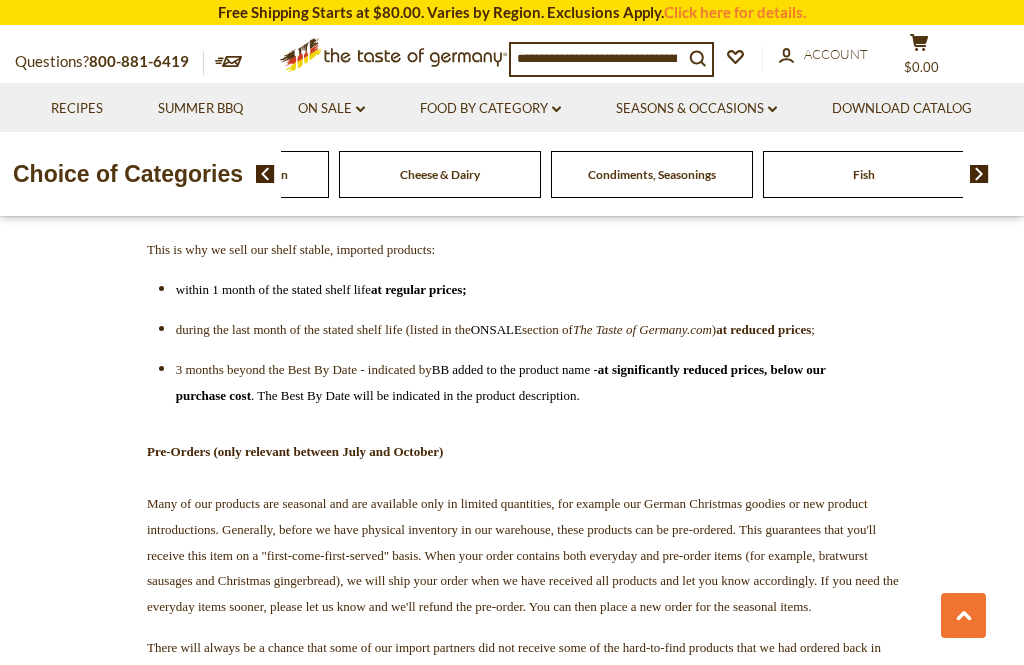 click at bounding box center (972, 174) 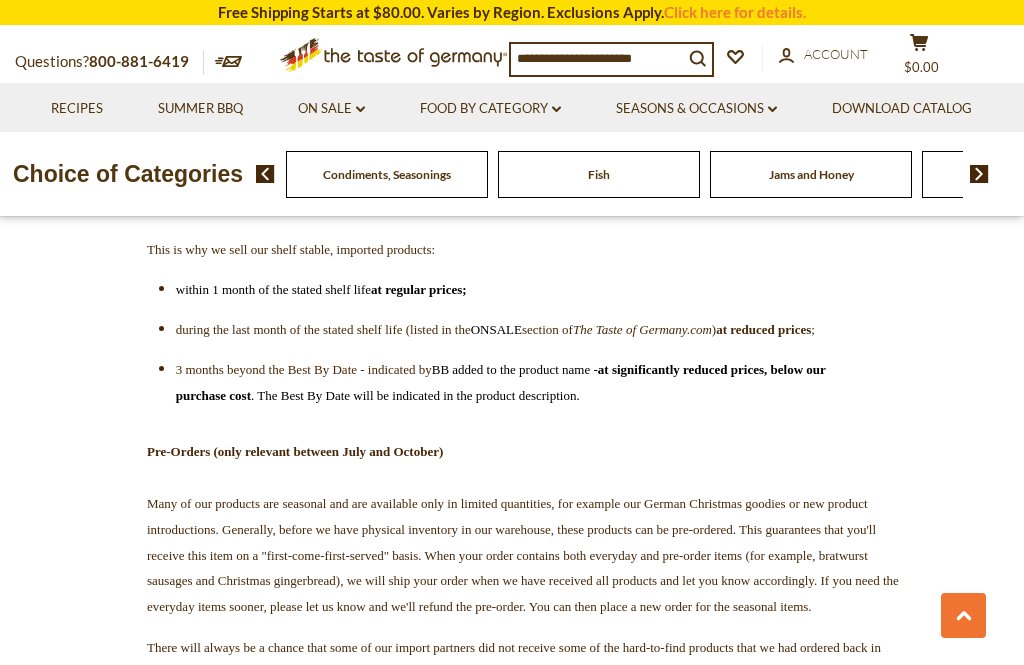 click at bounding box center (979, 174) 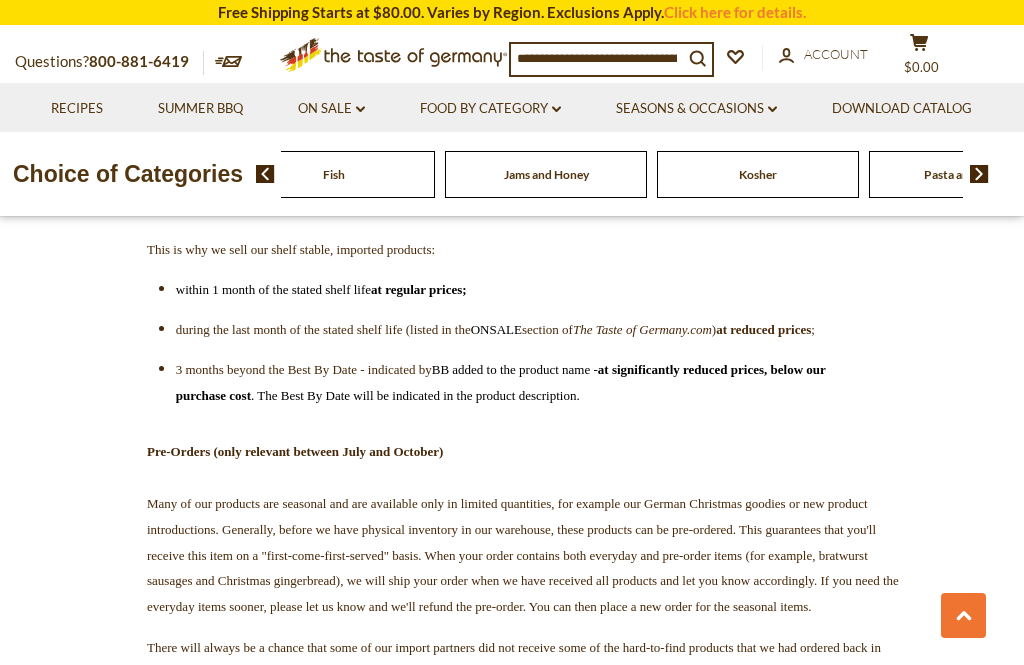 click at bounding box center (979, 174) 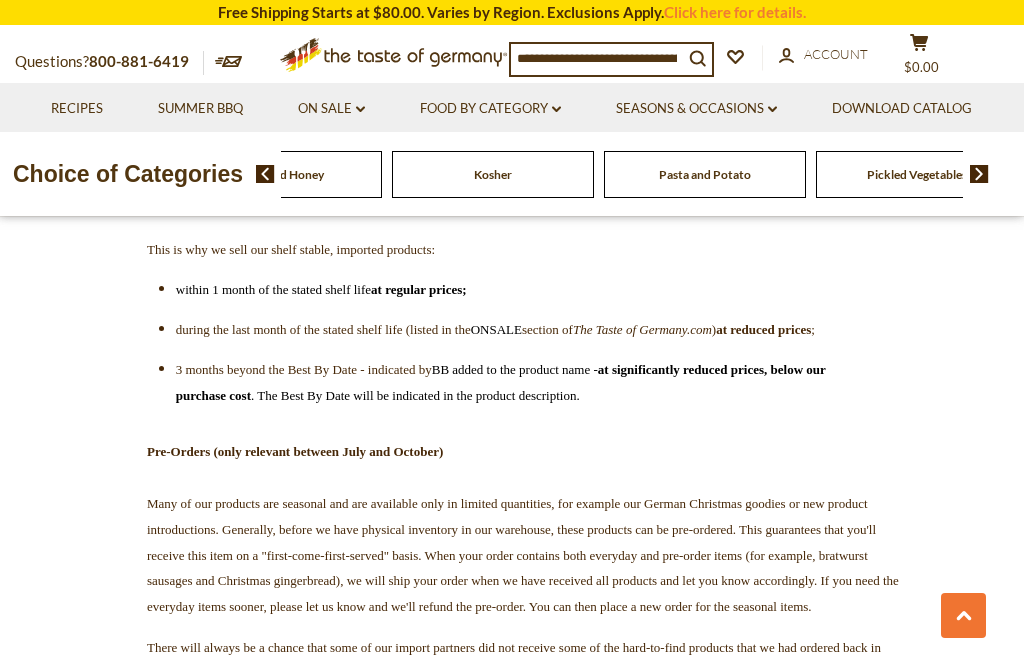 click at bounding box center [979, 174] 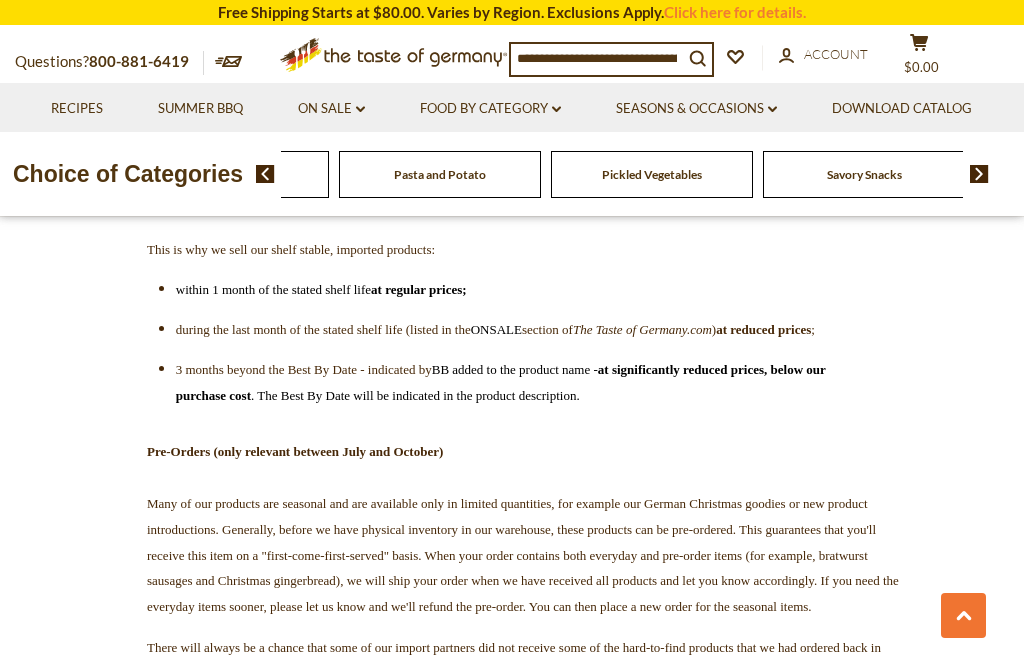 click at bounding box center [979, 174] 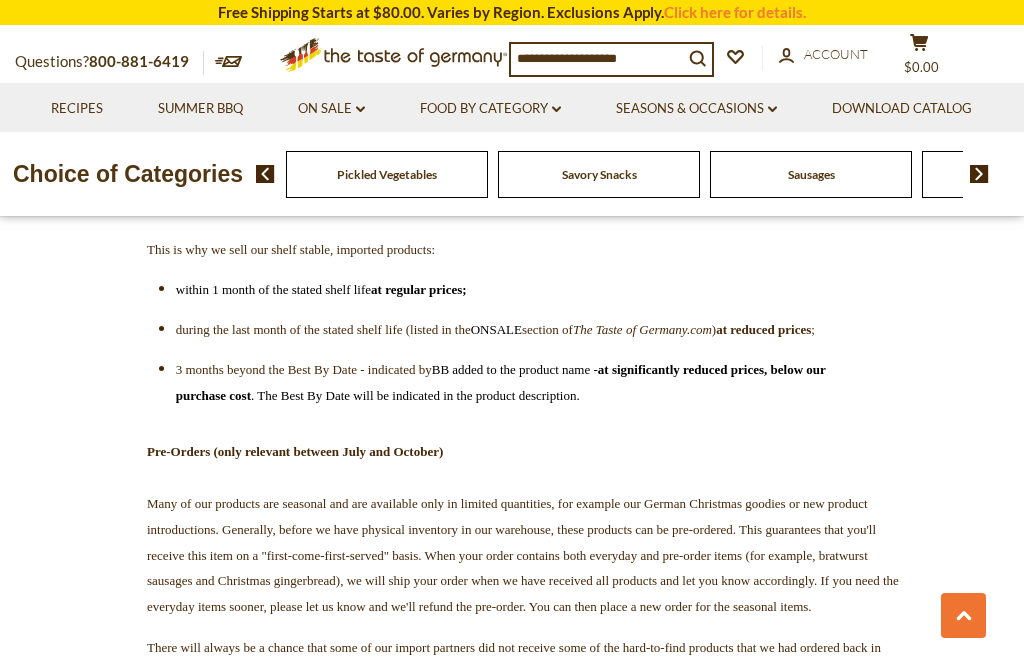 click at bounding box center (979, 174) 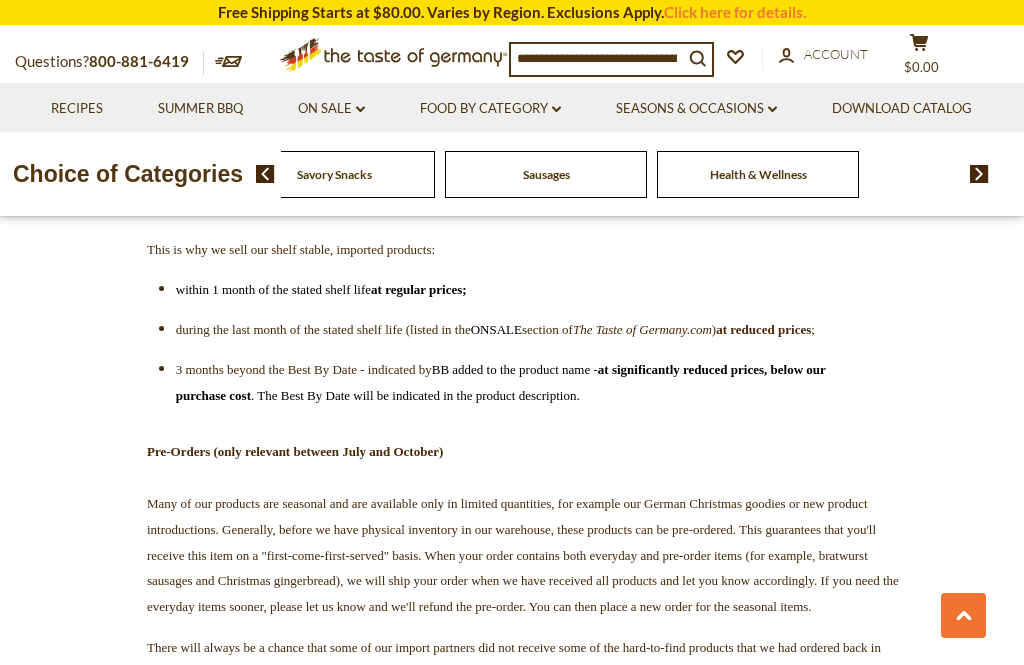 click on "Health & Wellness" at bounding box center [758, 174] 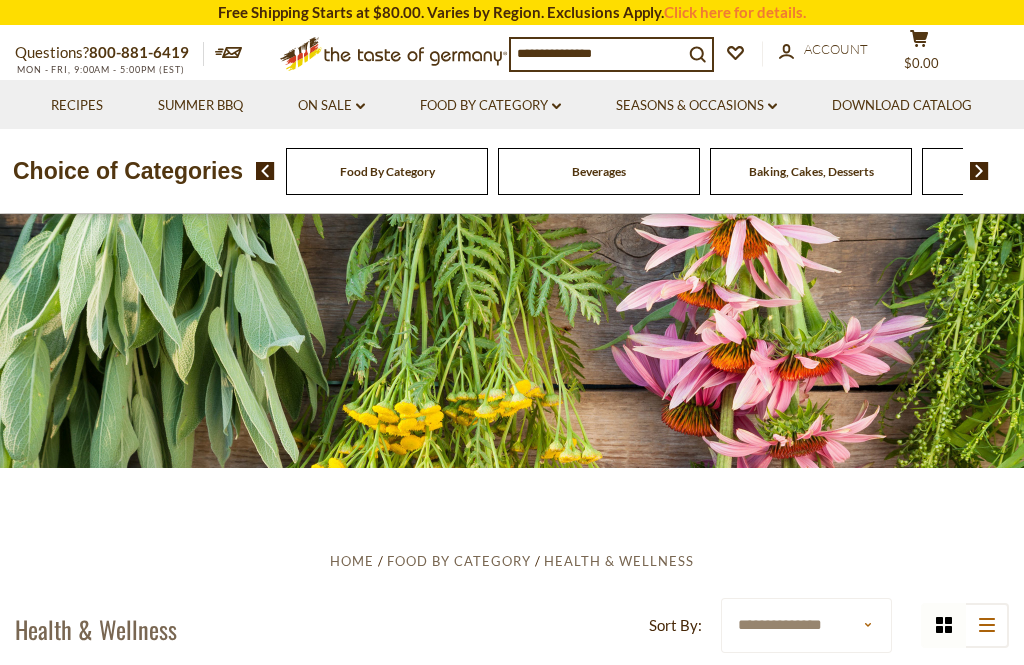 scroll, scrollTop: 0, scrollLeft: 0, axis: both 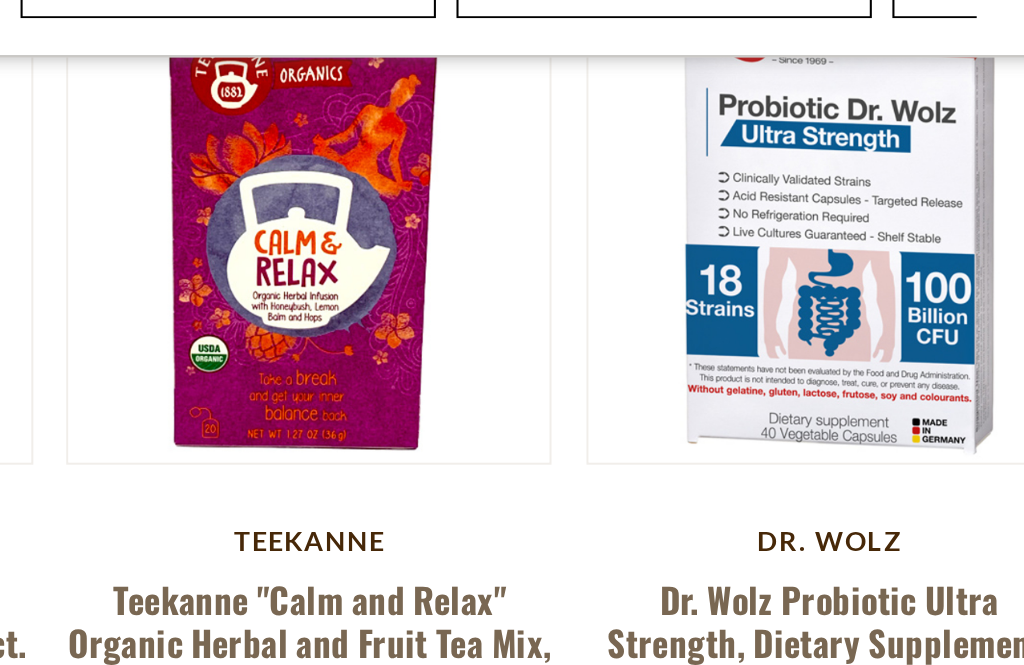 click at bounding box center (891, 297) 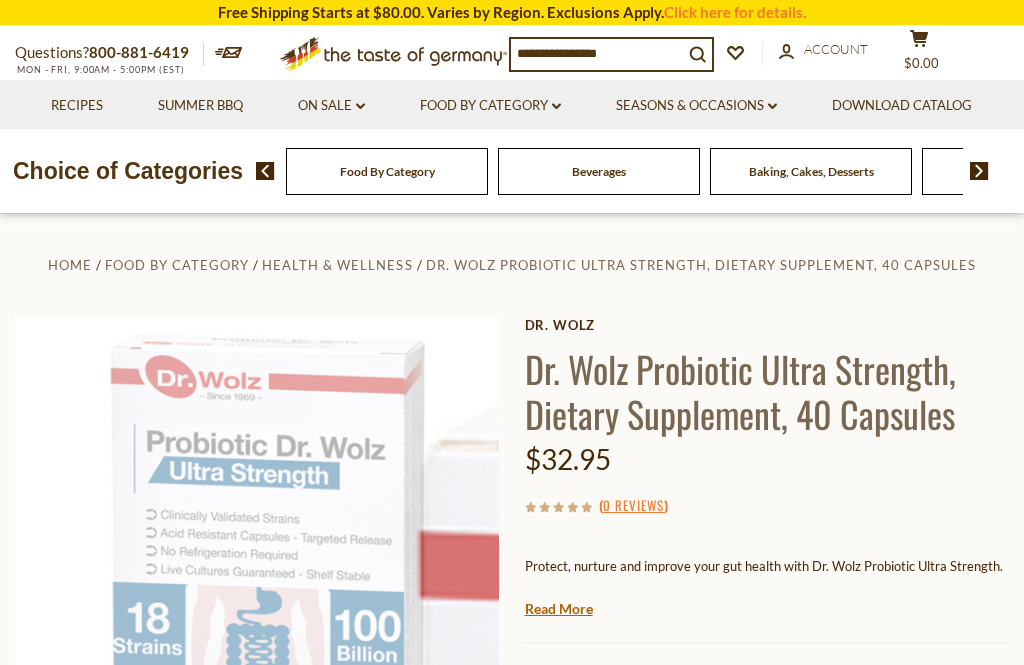 scroll, scrollTop: 0, scrollLeft: 0, axis: both 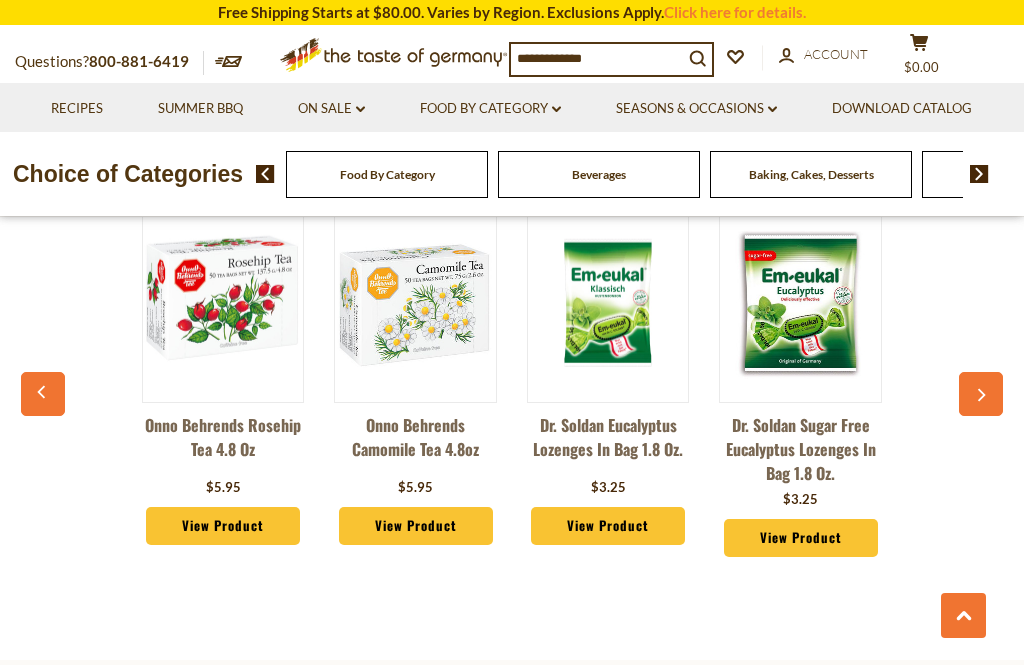click on "Seasons & Occasions
dropdown_arrow" at bounding box center (696, 109) 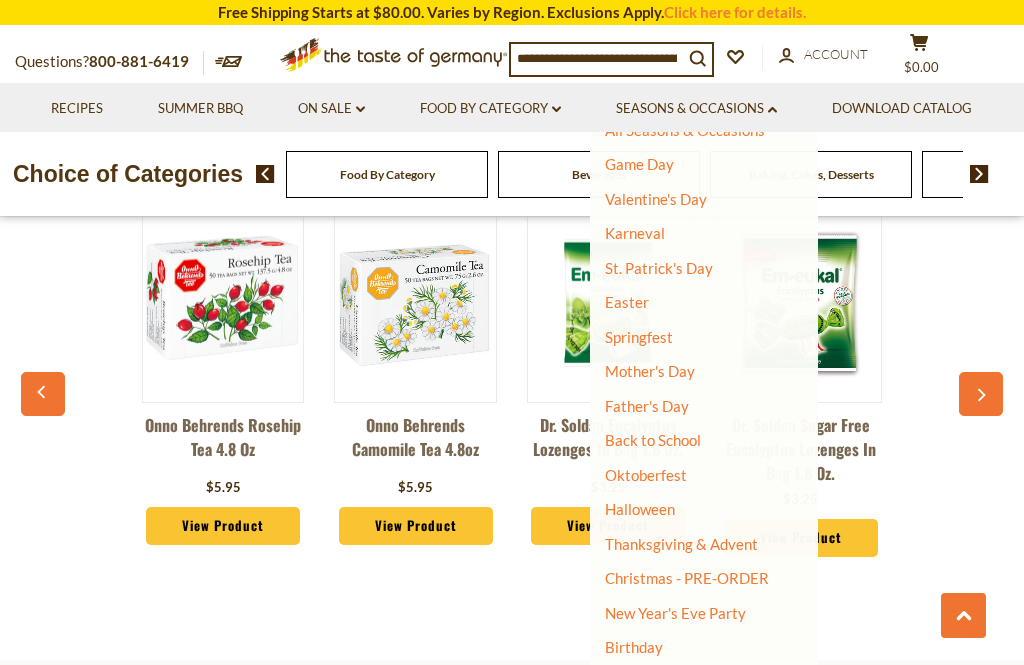 scroll, scrollTop: 30, scrollLeft: 0, axis: vertical 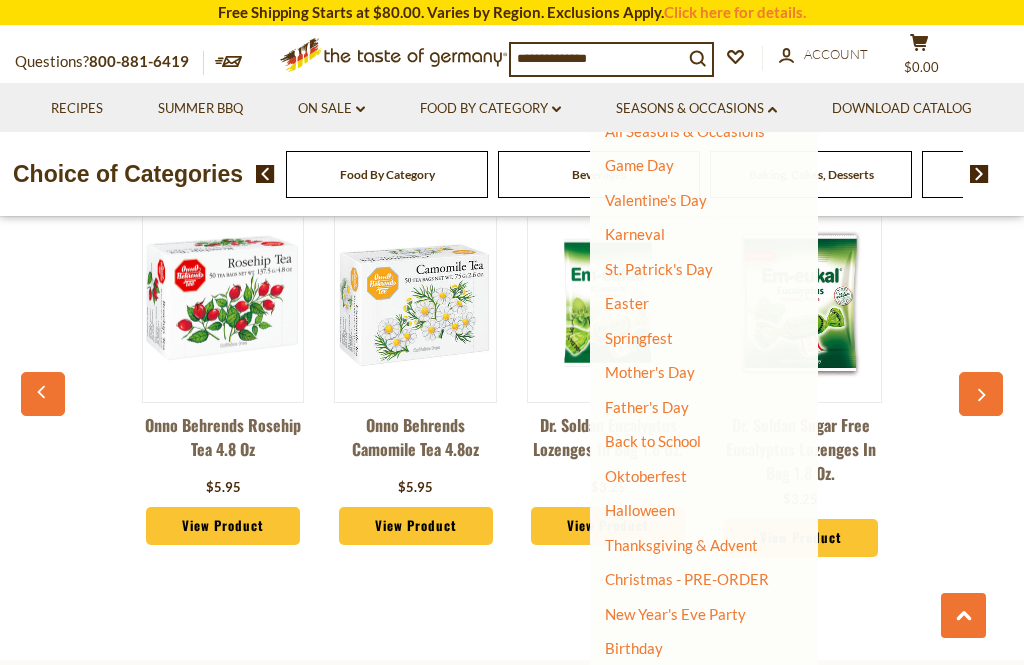 click on "On Sale
dropdown_arrow" at bounding box center [331, 109] 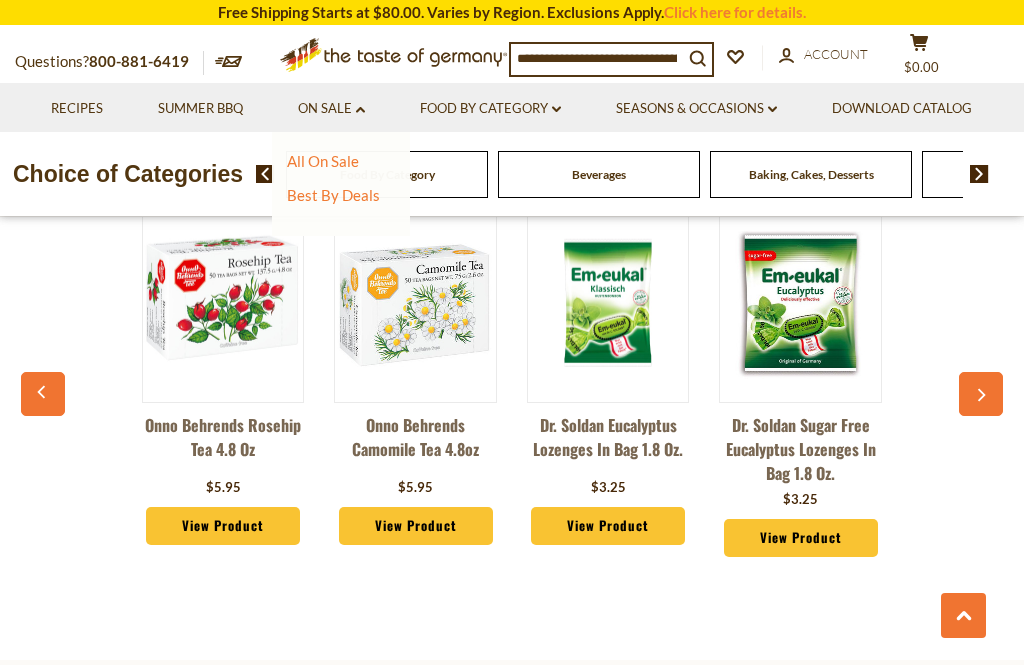 click on "All On Sale" at bounding box center (323, 161) 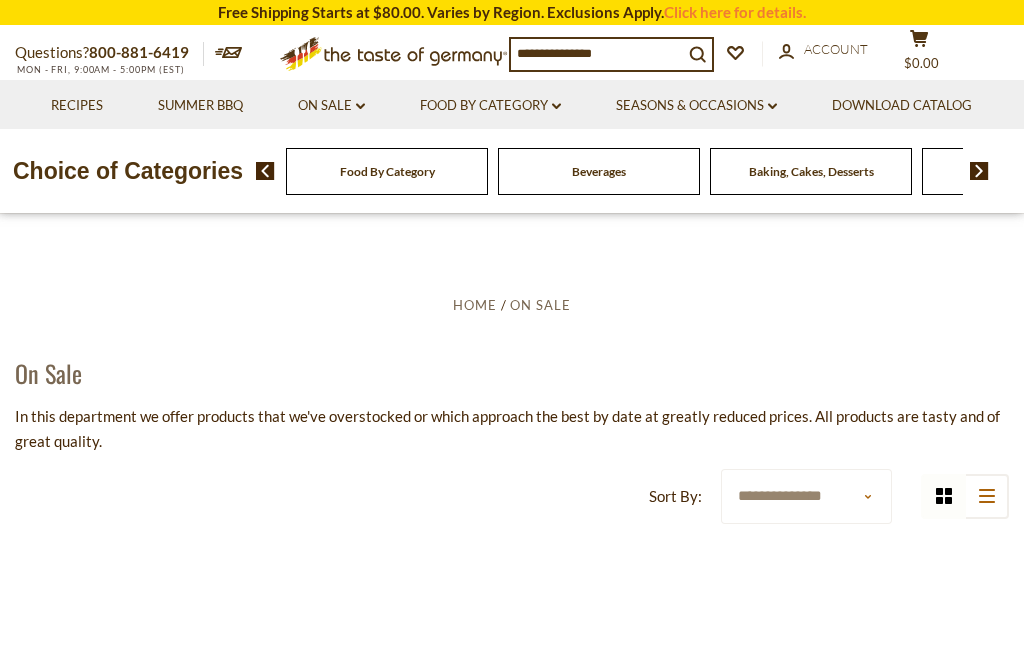 scroll, scrollTop: 0, scrollLeft: 0, axis: both 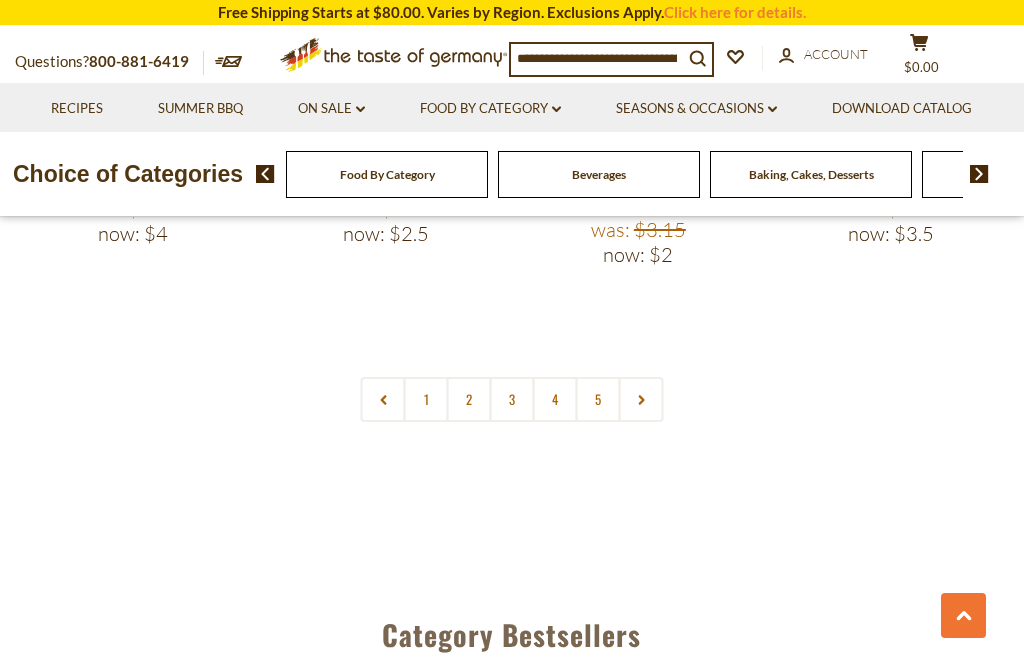 click at bounding box center (641, 399) 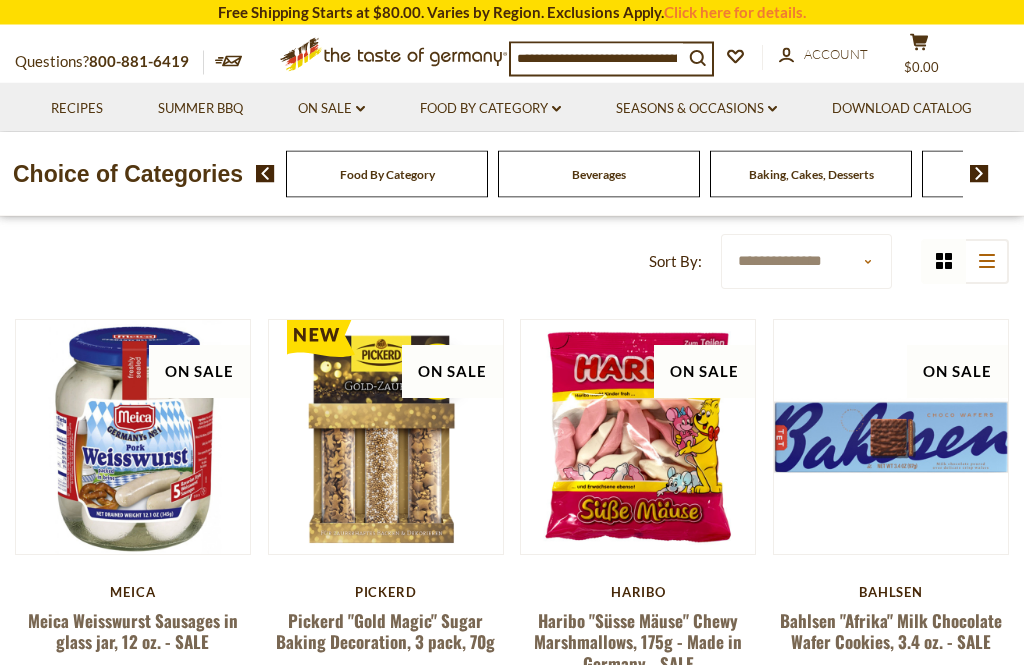 scroll, scrollTop: 0, scrollLeft: 0, axis: both 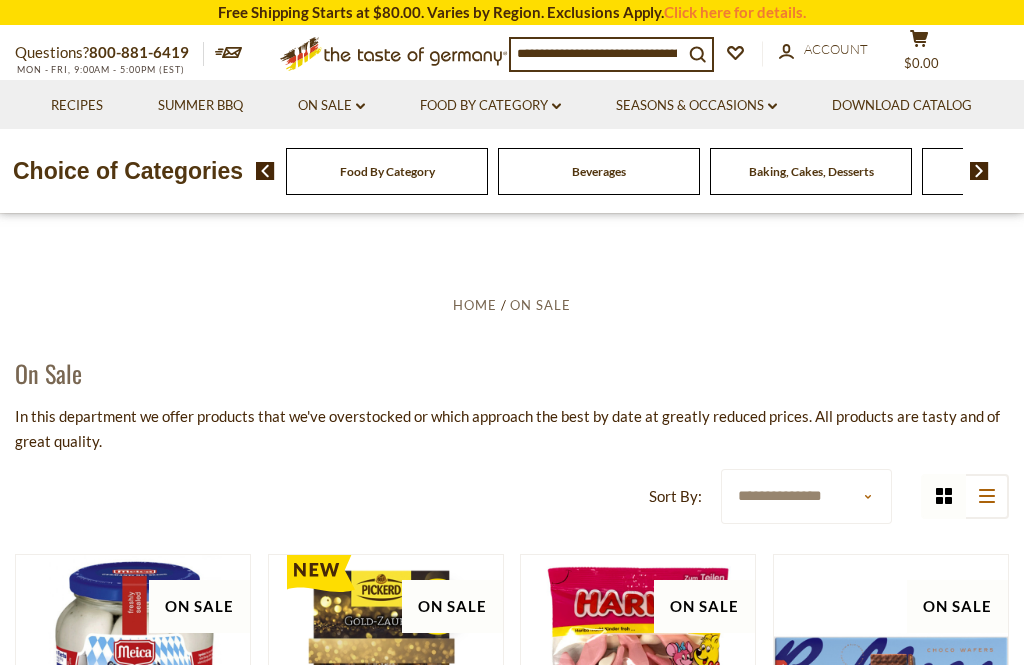 click at bounding box center (979, 171) 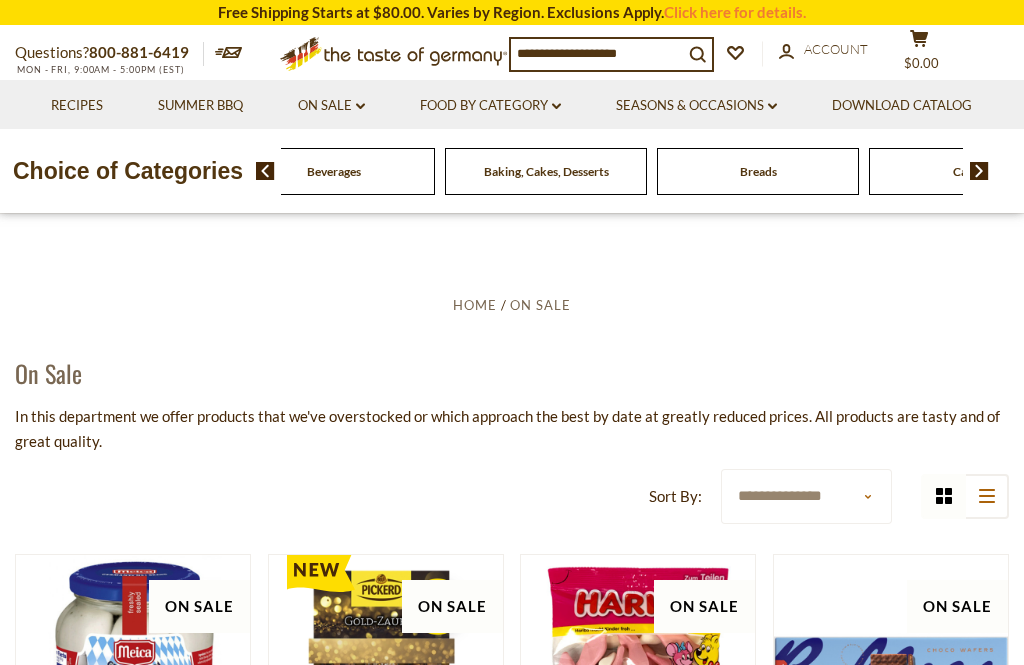 click at bounding box center [979, 171] 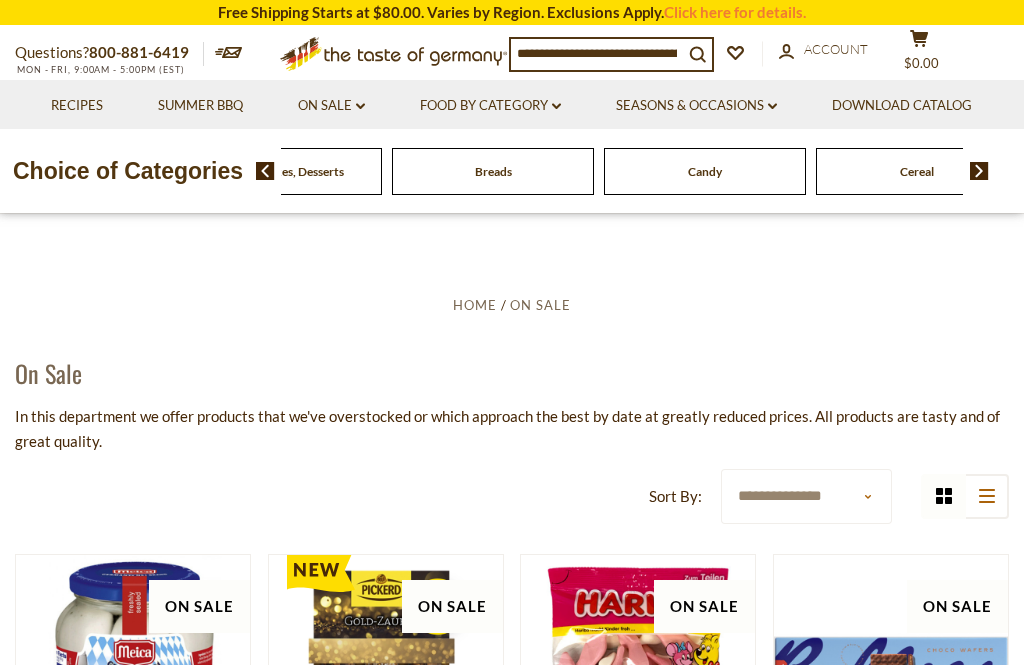 click at bounding box center (979, 171) 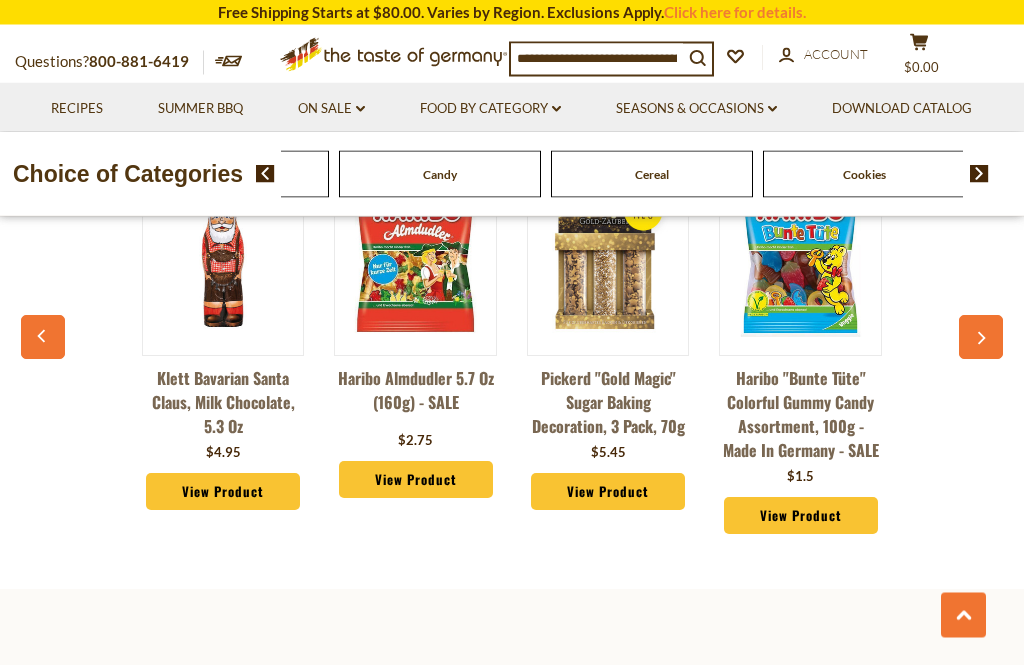 scroll, scrollTop: 5006, scrollLeft: 0, axis: vertical 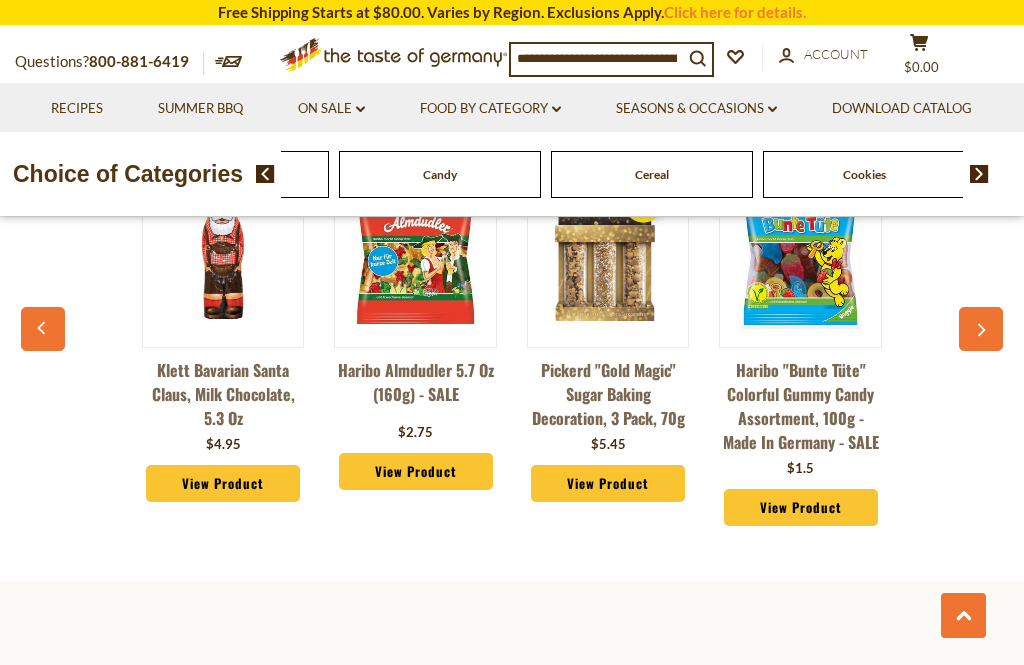click at bounding box center (597, 58) 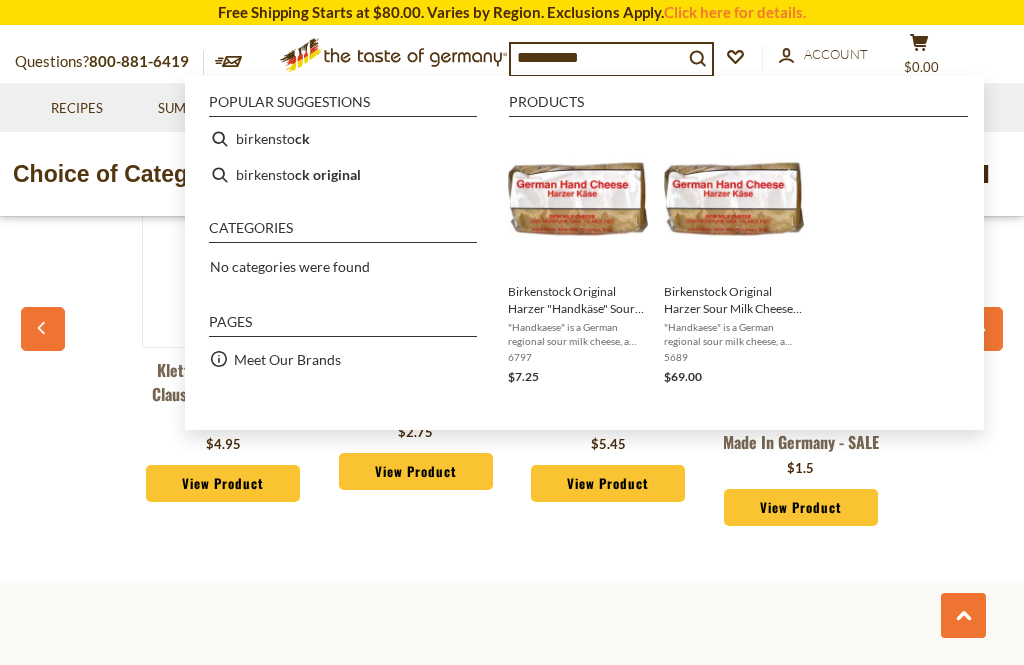 type on "**********" 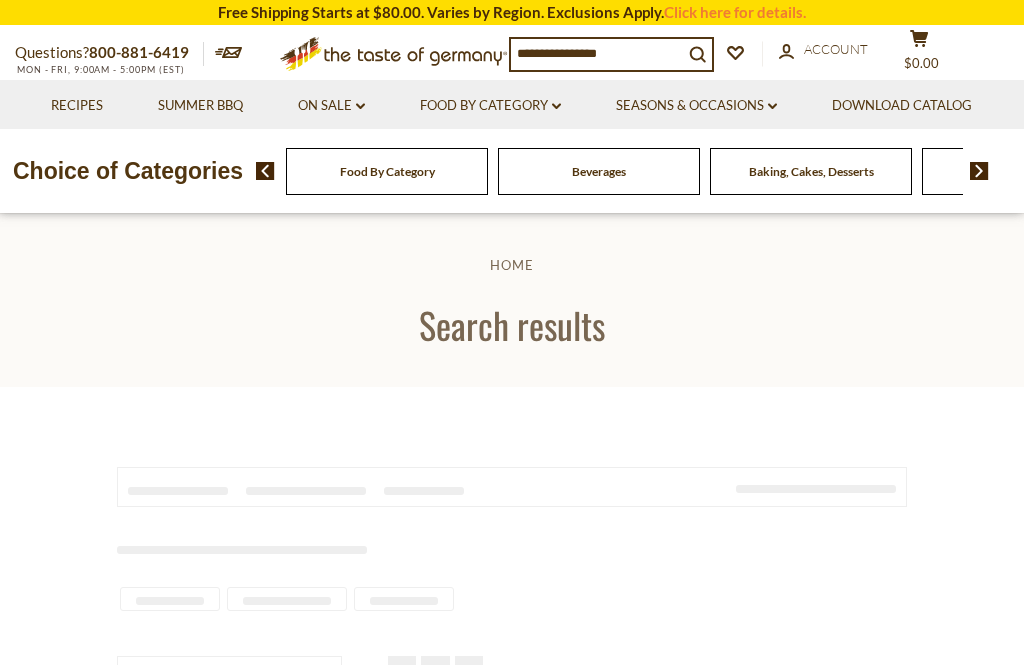 scroll, scrollTop: 0, scrollLeft: 0, axis: both 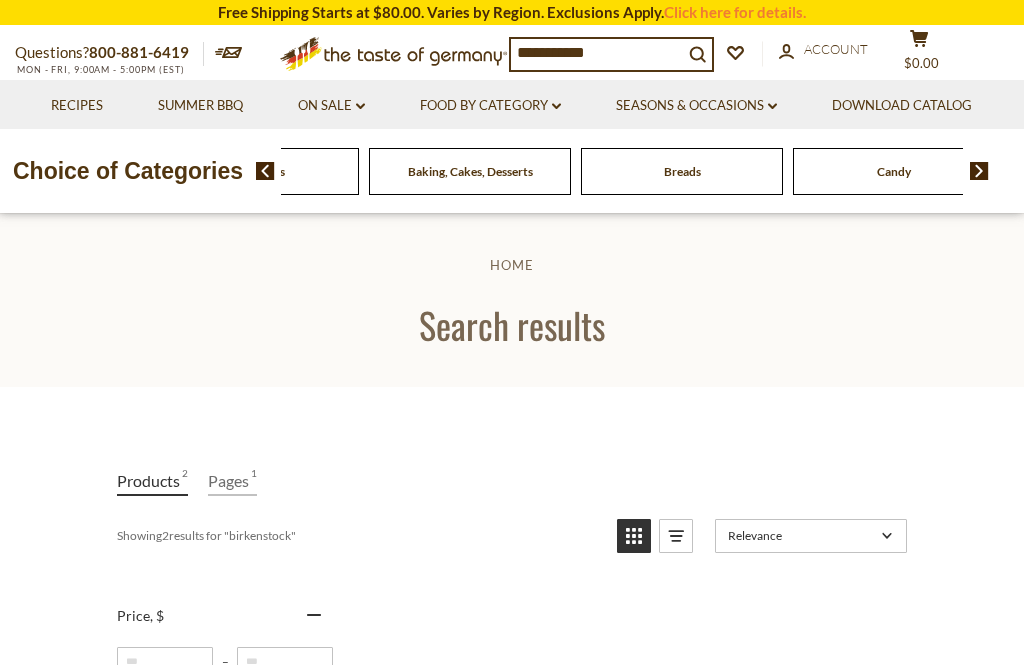 click on "Beverages" at bounding box center (258, 171) 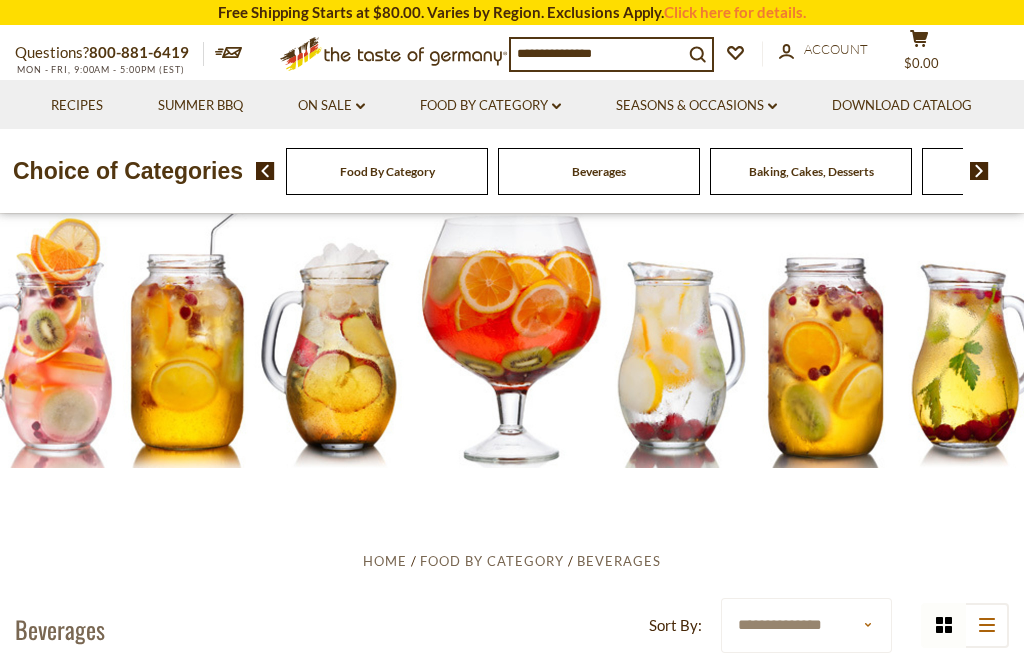 scroll, scrollTop: 0, scrollLeft: 0, axis: both 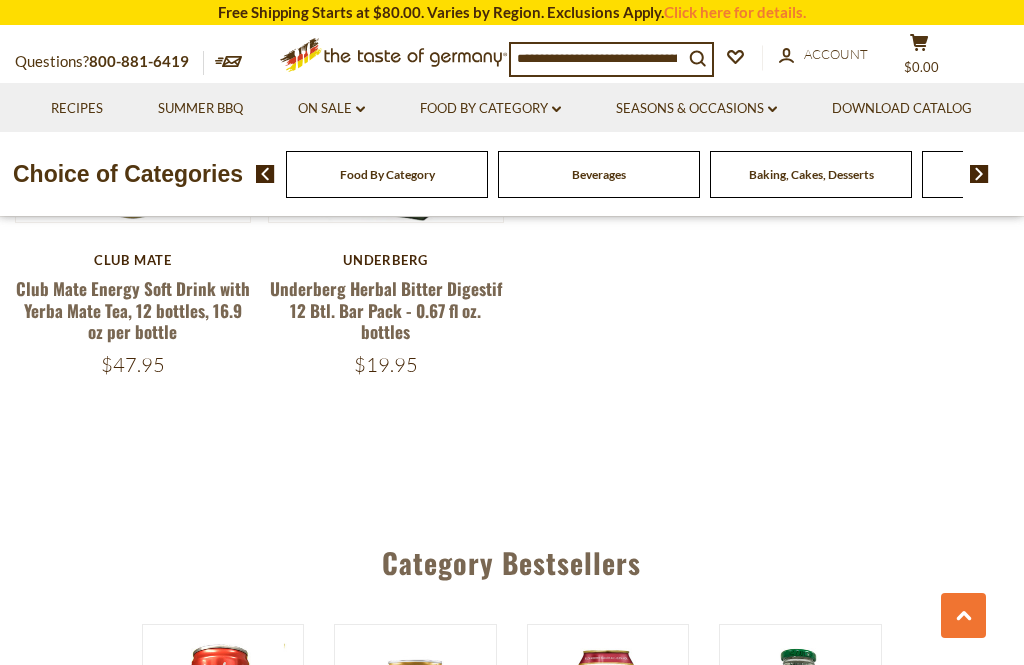click at bounding box center (597, 58) 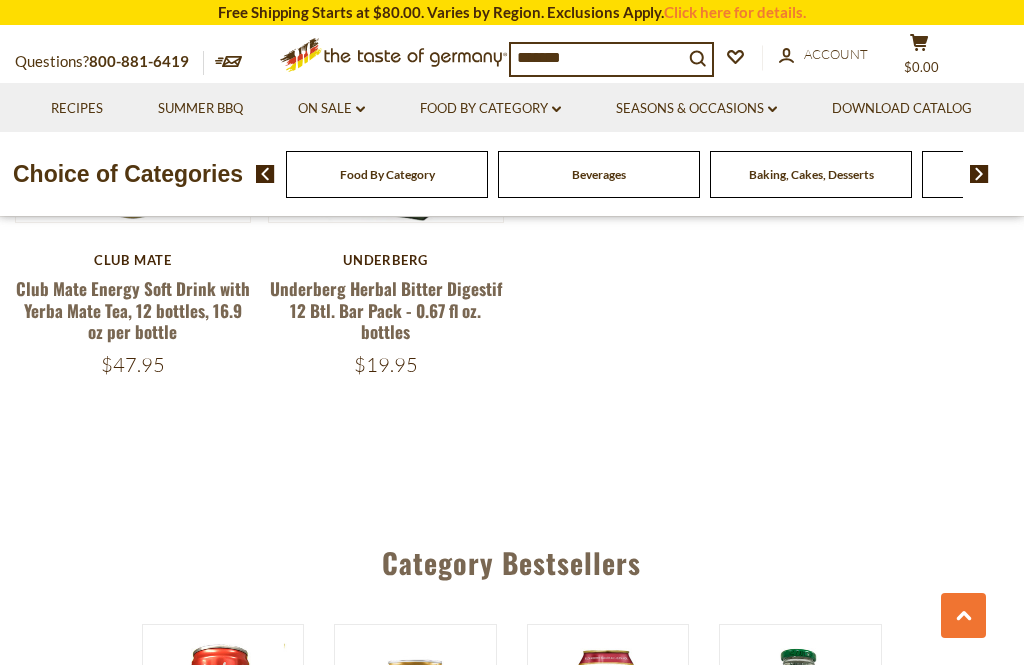 type on "*******" 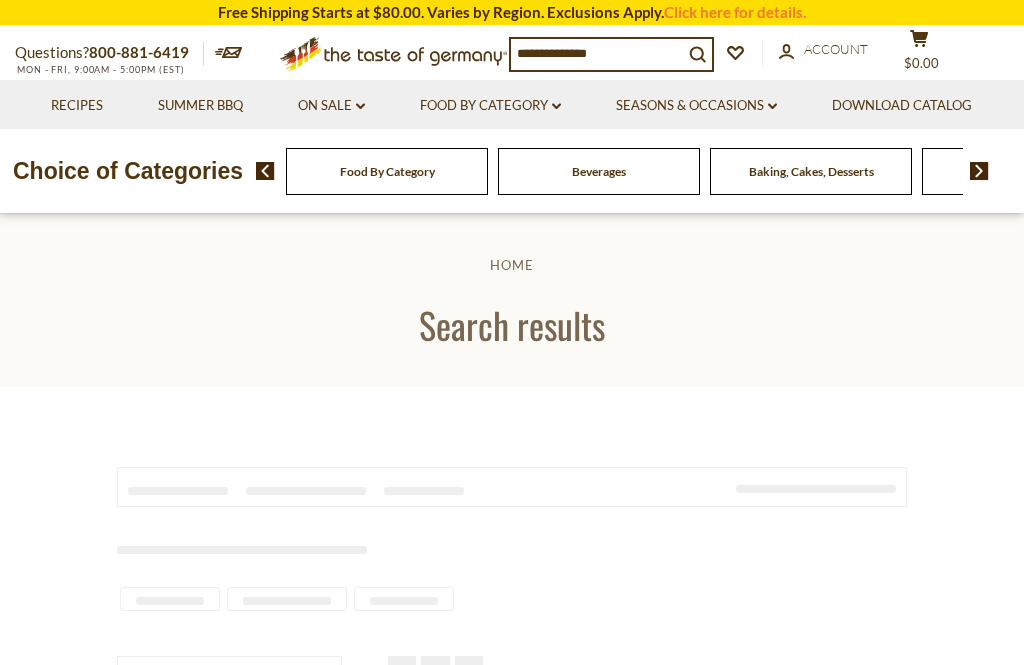 scroll, scrollTop: 0, scrollLeft: 0, axis: both 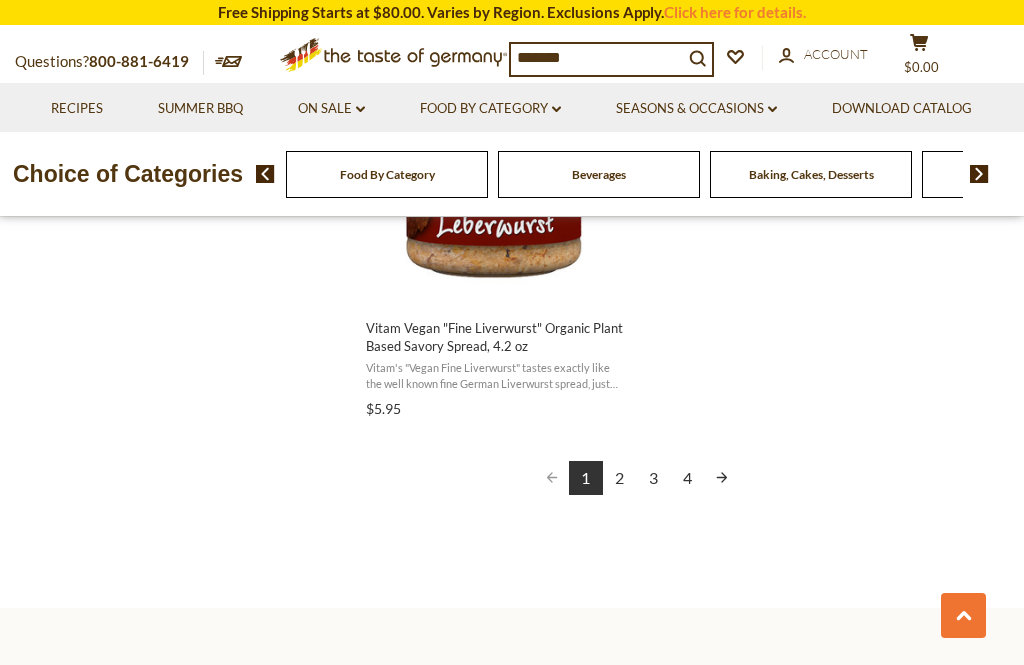 click at bounding box center [722, 478] 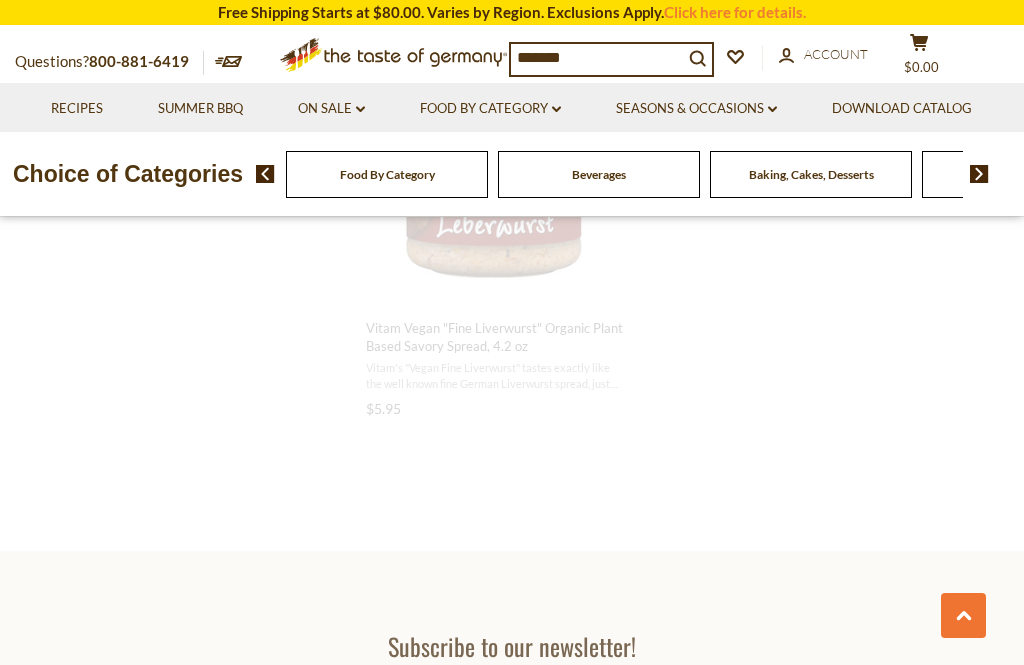 scroll, scrollTop: 3323, scrollLeft: 0, axis: vertical 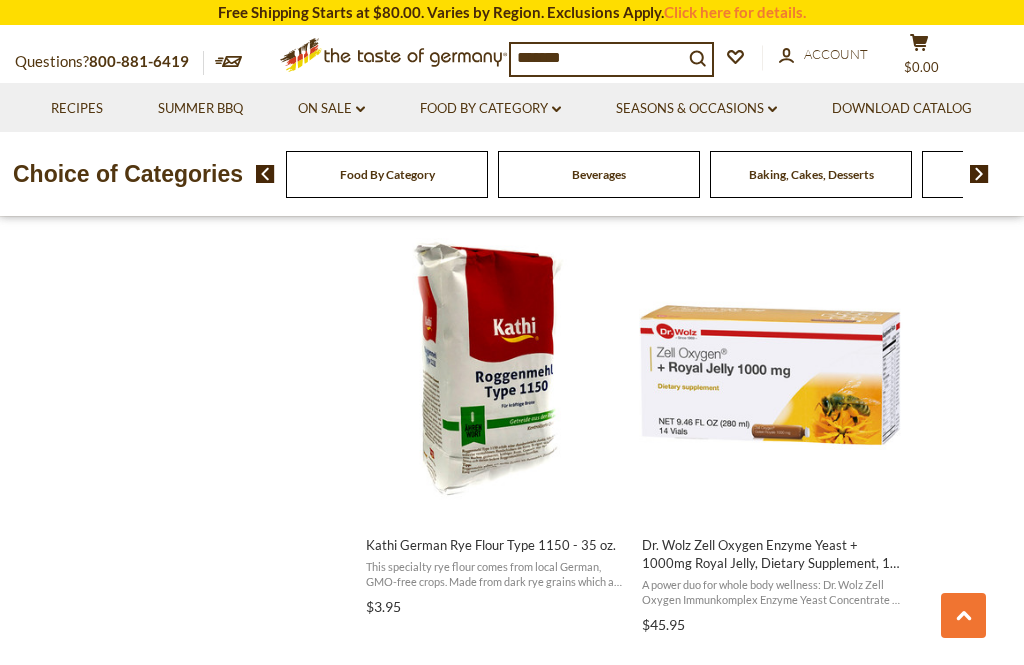 click on "Products 57 Pages 4
Showing  57  results for " vitam r "
Relevance Relevance Title: A-Z Title: Z-A Date: New to Old Date: Old to New Price: Low to High Price: High to Low Discount: High to Low Bestselling
Price , $ *  –  ** $1 $63 $1 $17 $32 $48 $63 Category Abendbrot 4 Baking, Cakes, Desserts 2 Beverages 1 Body Care 1 Breads 5 Breakfast 10 Christmas - PRE-ORDER 1 Christmas Baking & Spices 2 Christmas Beverages 1 Coffee, Cocoa & Tea 10 Condiments, Seasonings 6 Dietary Supplements 6 Father's Day 1 Featured Products 4 Game Day 2 Health & Wellness 6 Jams and Honey 6 Karneval 2 Kosher 5 Oktoberfest 1 On Sale 1 Plant-Based 23 Restaurants and Food Service 2 Salad Dressings & Dips 3 Sausages 3 Savory Snacks 12 Soups & Sauces 4 Springfest 2 Taste of Germany Collections 2 Thanksgiving & Advent 1 Valentine's Day 1 Availability In Stock 41 Brand Dr. Wolz" at bounding box center [512, -233] 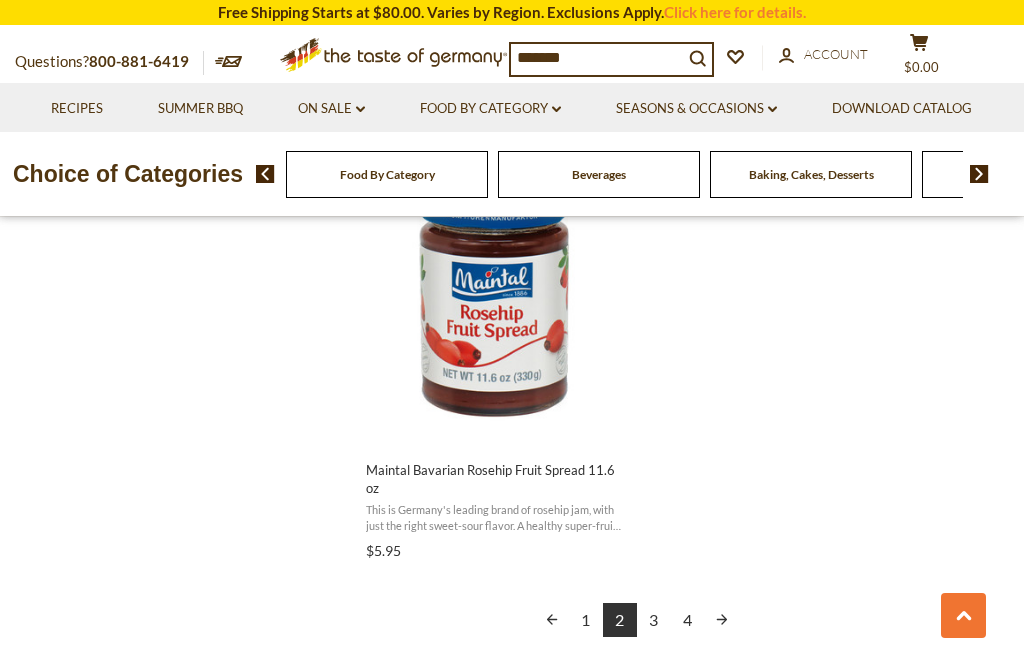 scroll, scrollTop: 3495, scrollLeft: 0, axis: vertical 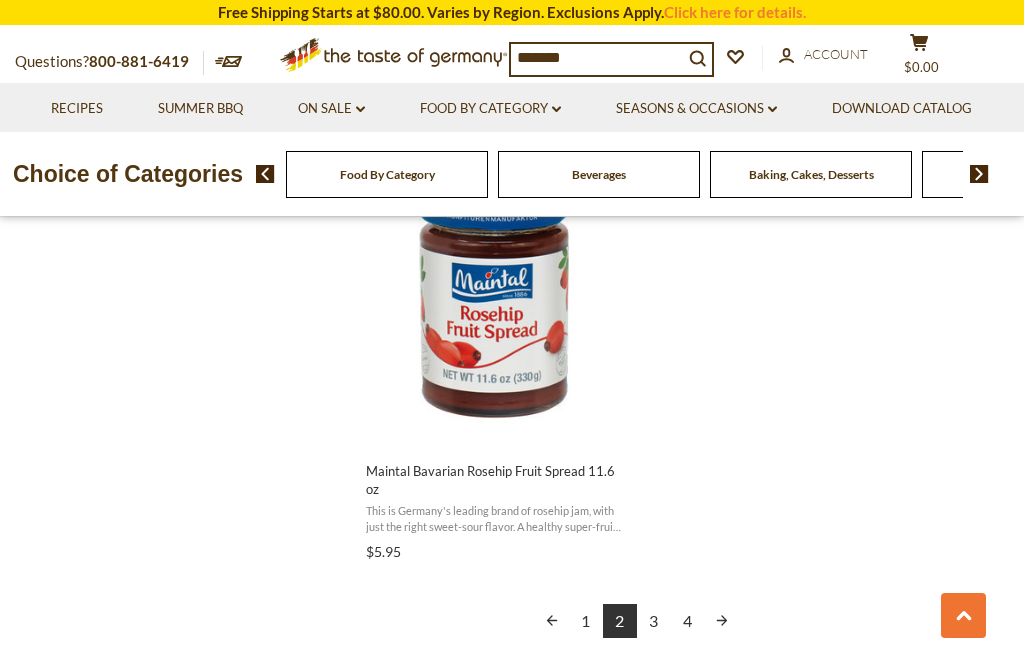 click on "Products 57 Pages 4
Showing  57  results for " vitam r "
Relevance Relevance Title: A-Z Title: Z-A Date: New to Old Date: Old to New Price: Low to High Price: High to Low Discount: High to Low Bestselling
Price , $ *  –  ** $1 $63 $1 $17 $32 $48 $63 Category Abendbrot 4 Baking, Cakes, Desserts 2 Beverages 1 Body Care 1 Breads 5 Breakfast 10 Christmas - PRE-ORDER 1 Christmas Baking & Spices 2 Christmas Beverages 1 Coffee, Cocoa & Tea 10 Condiments, Seasonings 6 Dietary Supplements 6 Father's Day 1 Featured Products 4 Game Day 2 Health & Wellness 6 Jams and Honey 6 Karneval 2 Kosher 5 Oktoberfest 1 On Sale 1 Plant-Based 23 Restaurants and Food Service 2 Salad Dressings & Dips 3 Sausages 3 Savory Snacks 12 Soups & Sauces 4 Springfest 2 Taste of Germany Collections 2 Thanksgiving & Advent 1 Valentine's Day 1 Availability In Stock 41 Brand Dr. Wolz" at bounding box center [512, -1179] 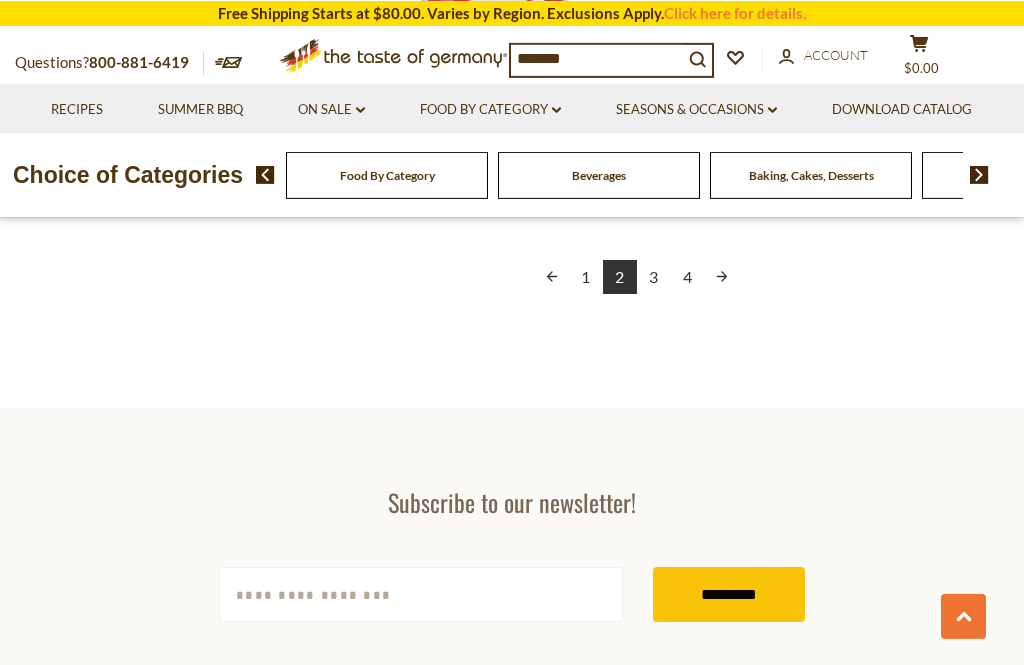 scroll, scrollTop: 3700, scrollLeft: 0, axis: vertical 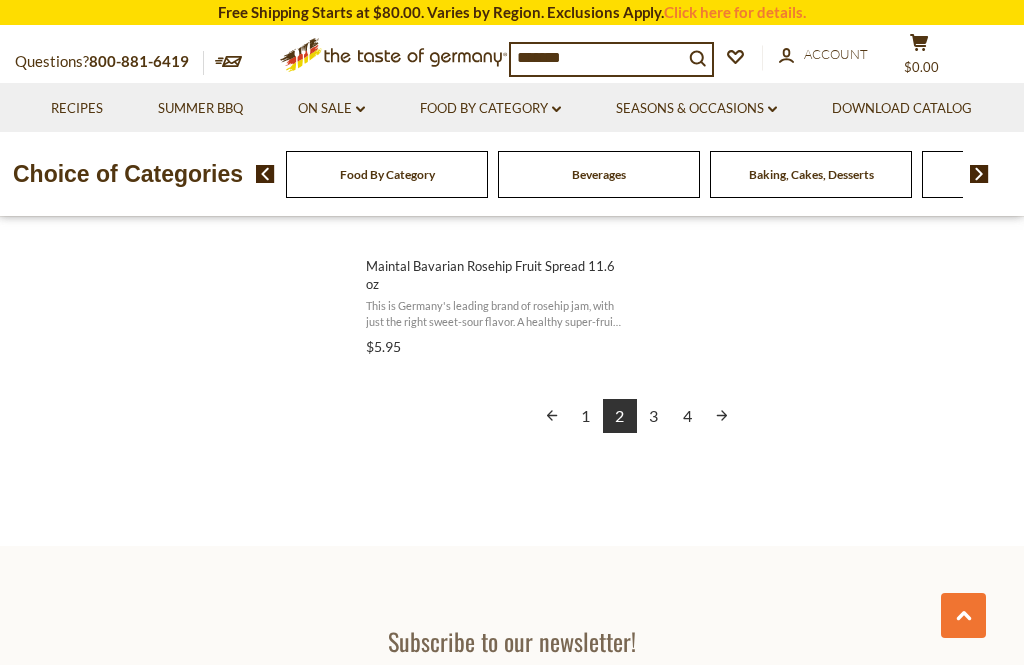 click at bounding box center (722, 416) 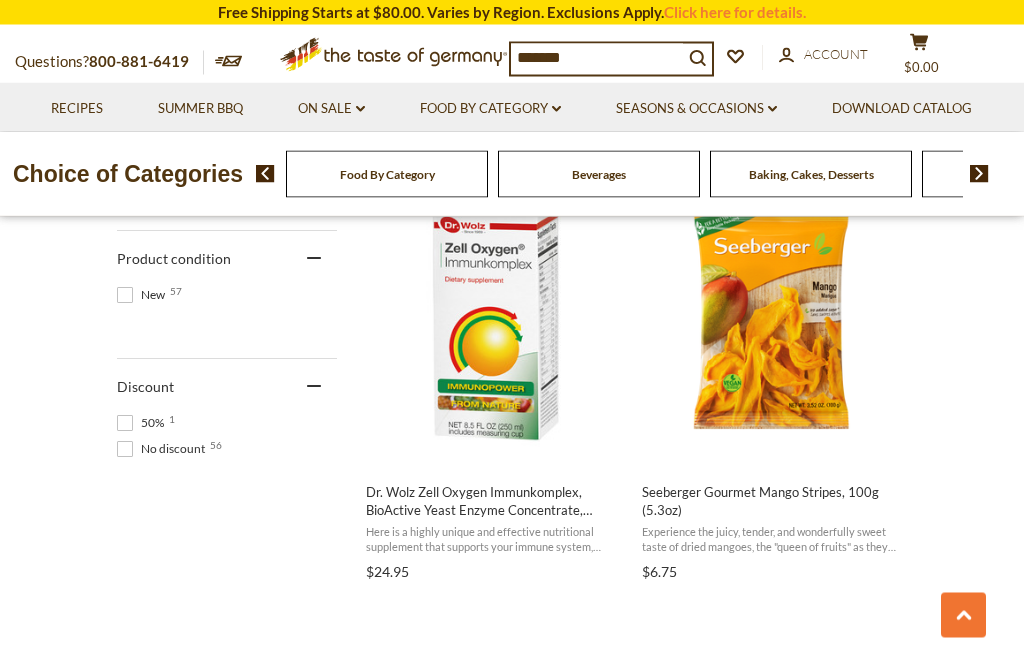 scroll, scrollTop: 1293, scrollLeft: 0, axis: vertical 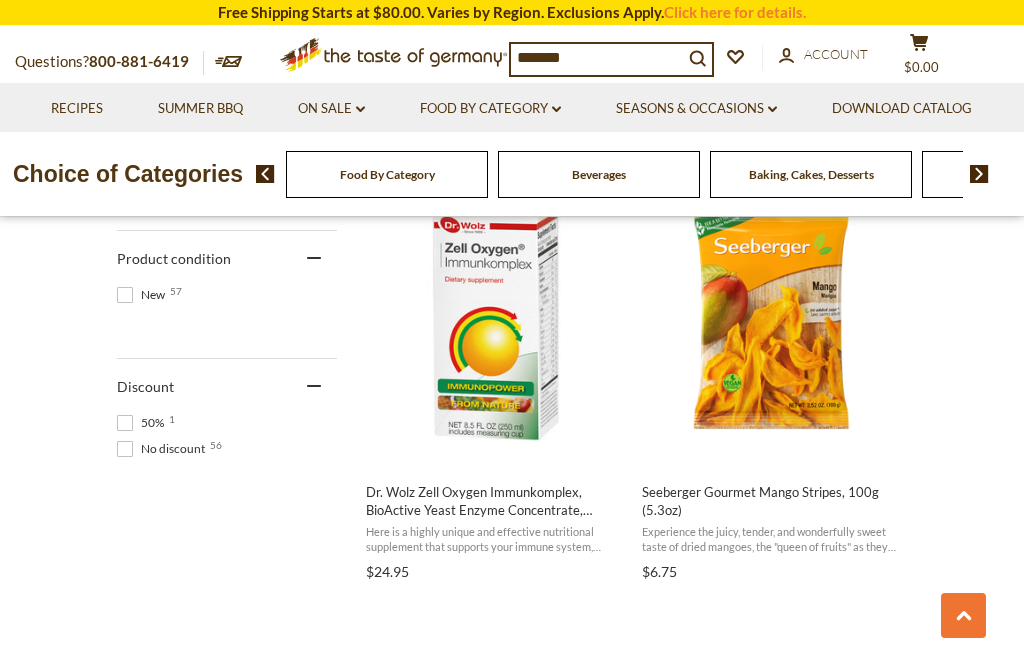 click on "Dr. Wolz Zell Oxygen Immunkomplex, BioActive Yeast Enzyme Concentrate, Dietary Supplement, 8.5 oz" at bounding box center (495, 501) 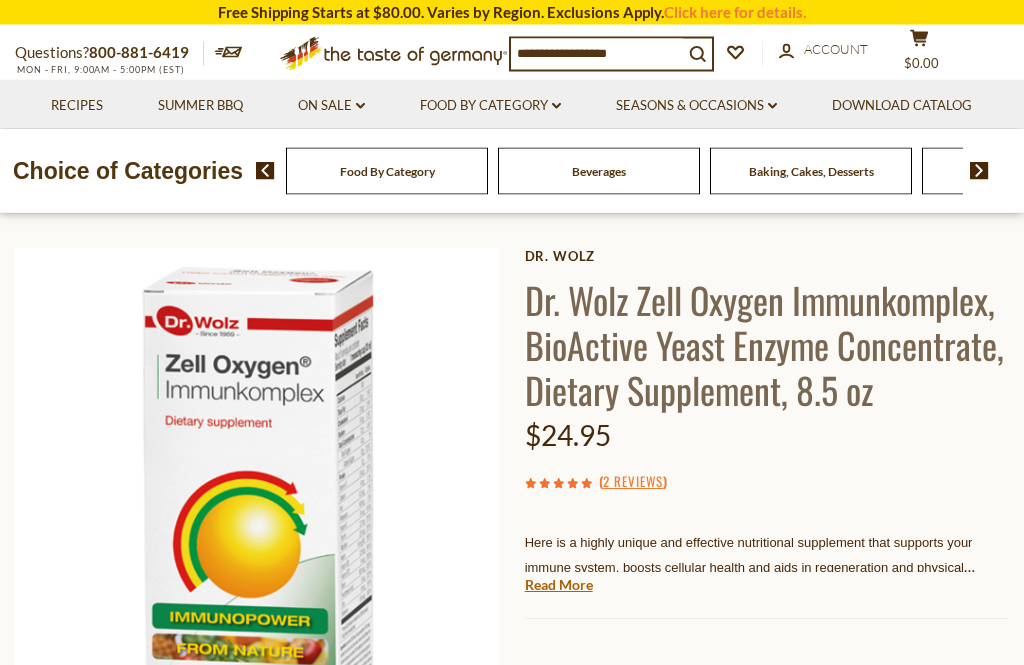 scroll, scrollTop: 0, scrollLeft: 0, axis: both 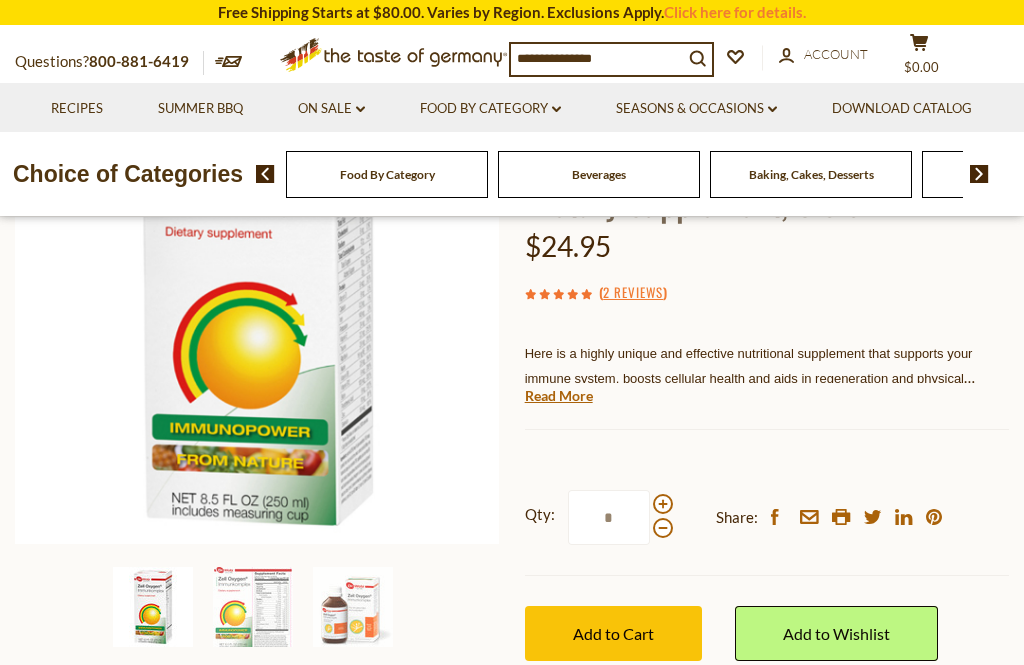 click on "Read More" at bounding box center (559, 396) 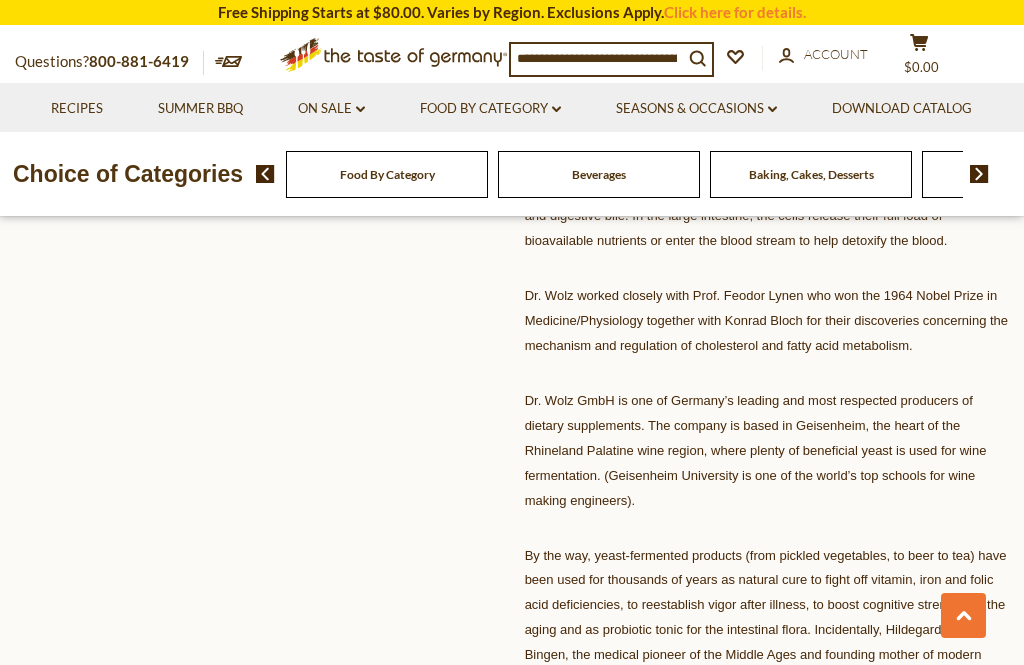 scroll, scrollTop: 777, scrollLeft: 0, axis: vertical 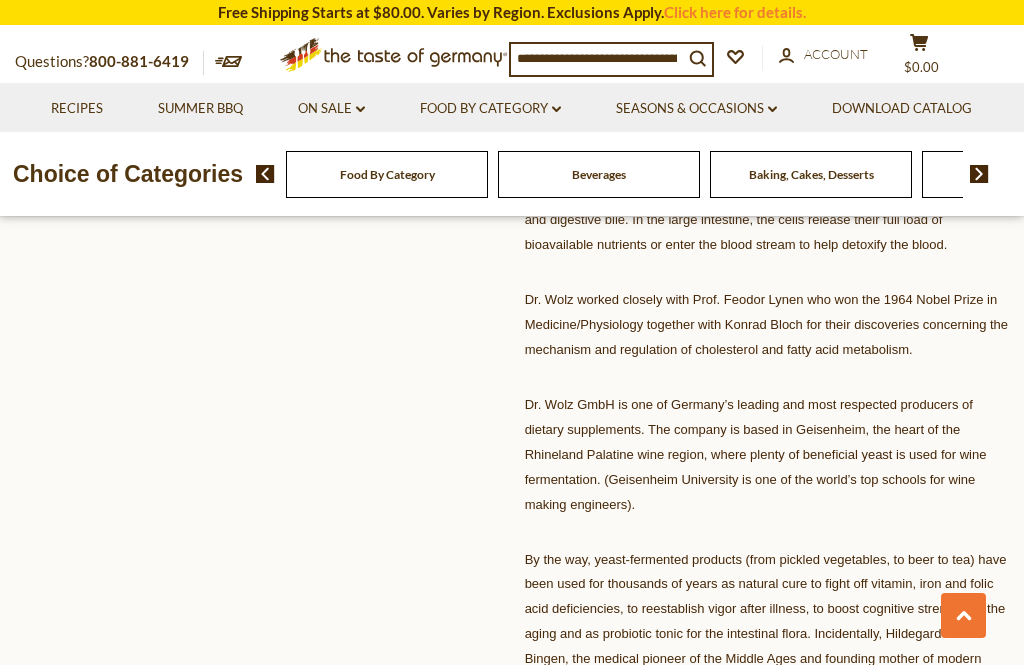 click on "Home
Food By Category
Health & Wellness
Dietary Supplements
Dr. Wolz Zell Oxygen Immunkomplex, BioActive Yeast Enzyme Concentrate, Dietary Supplement, 8.5 oz
Dr. Wolz
Dr. Wolz Zell Oxygen Immunkomplex, BioActive Yeast Enzyme Concentrate, Dietary Supplement, 8.5 oz
$24.95" at bounding box center [512, 679] 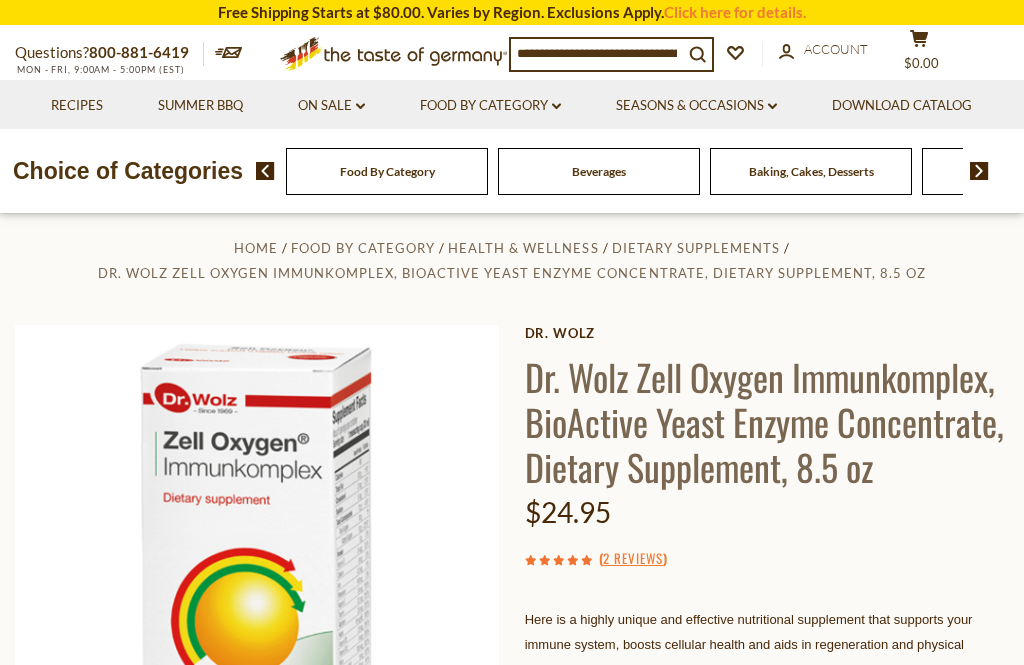 scroll, scrollTop: 0, scrollLeft: 0, axis: both 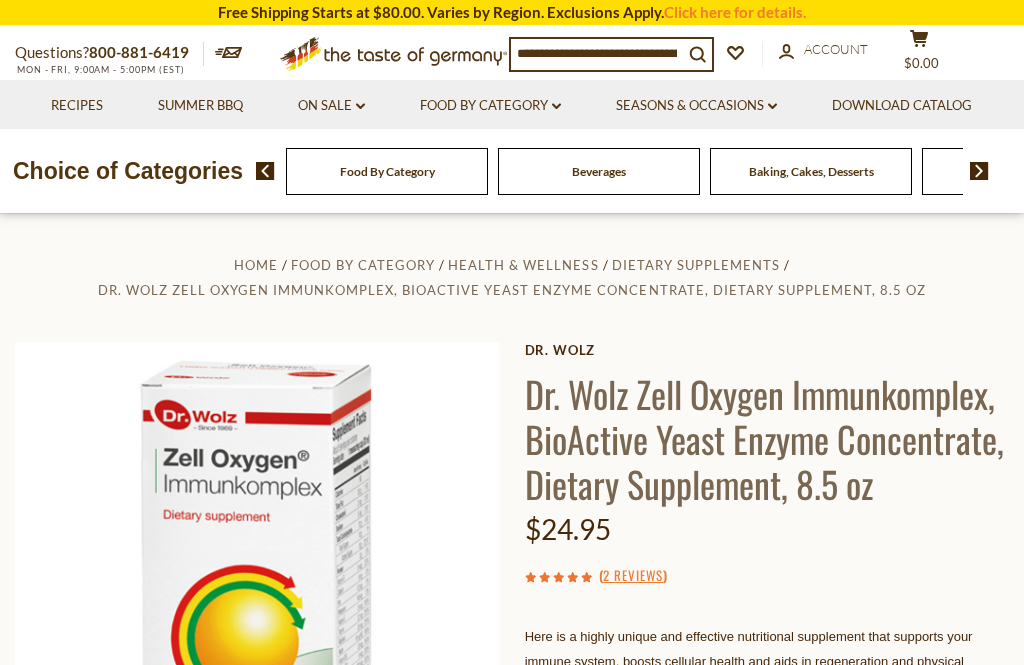 click at bounding box center [979, 171] 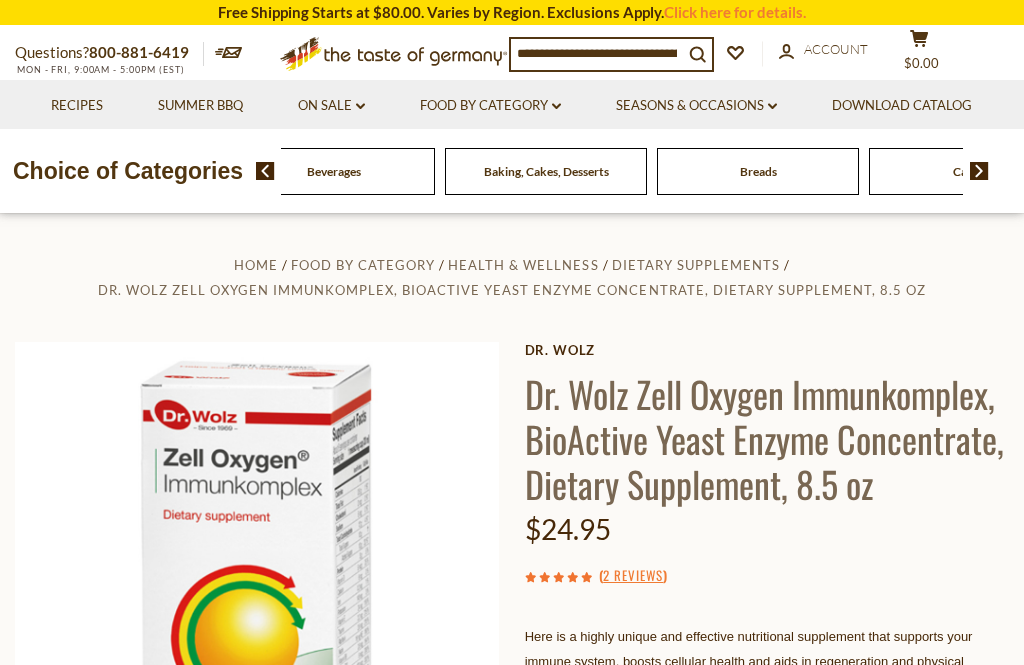 click at bounding box center [979, 171] 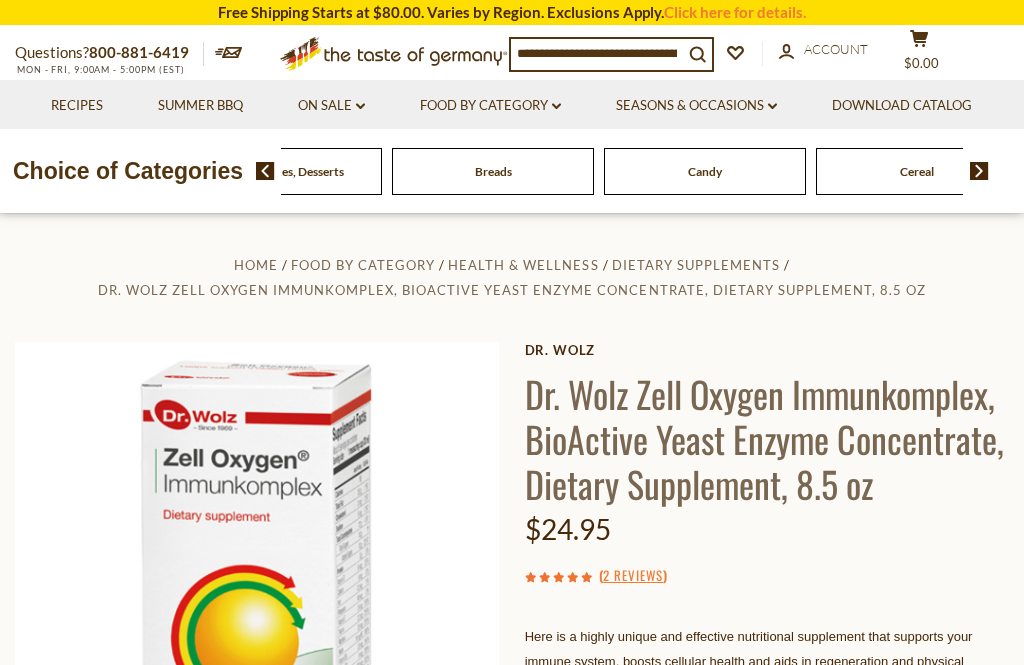 click at bounding box center [979, 171] 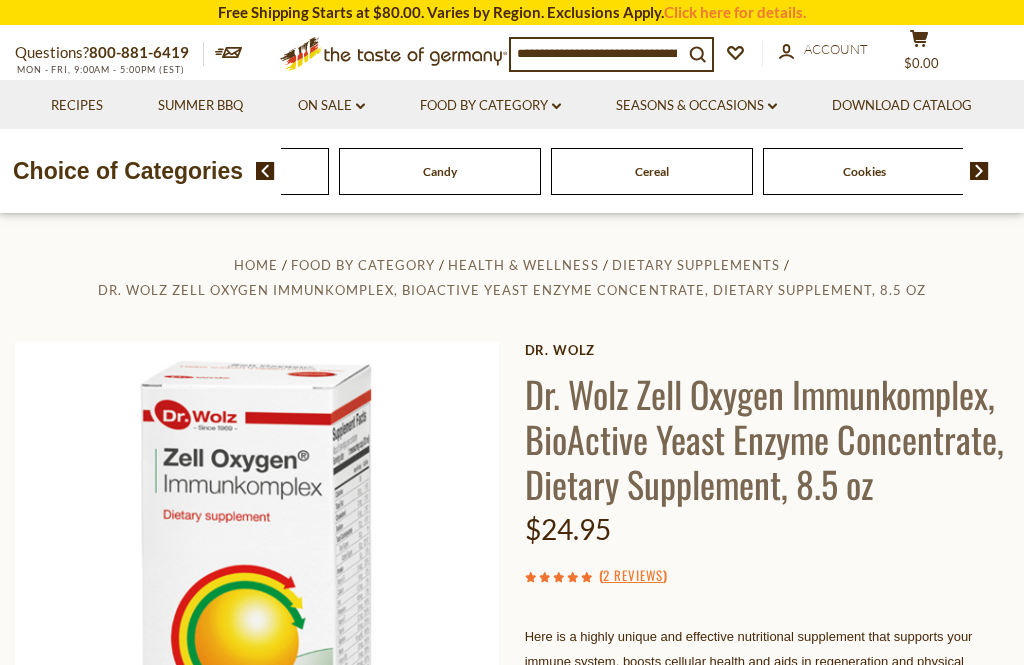 click at bounding box center (979, 171) 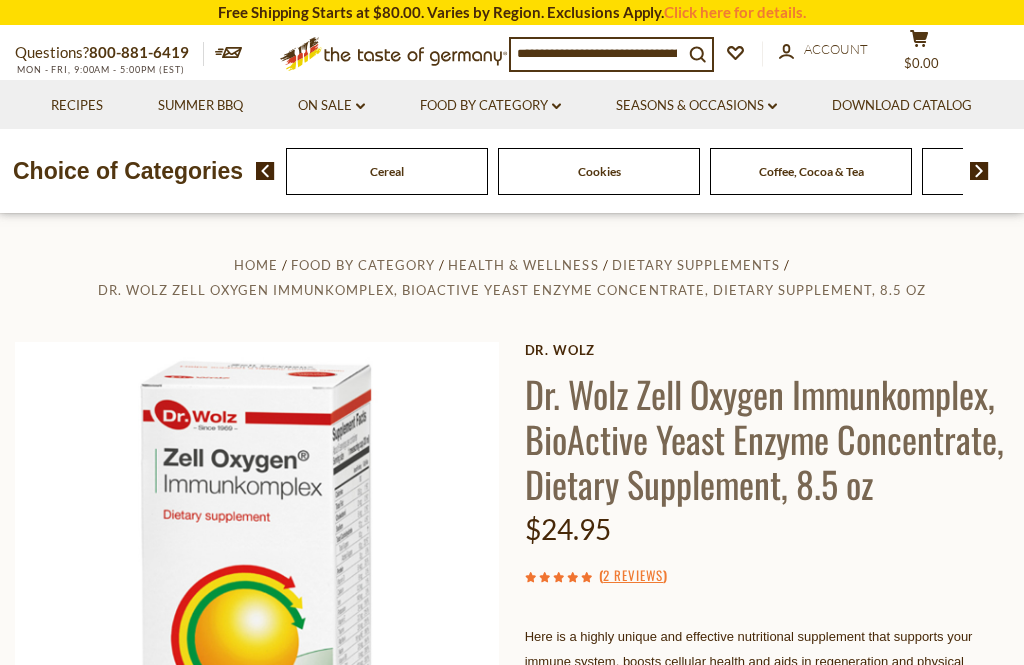 click at bounding box center (979, 171) 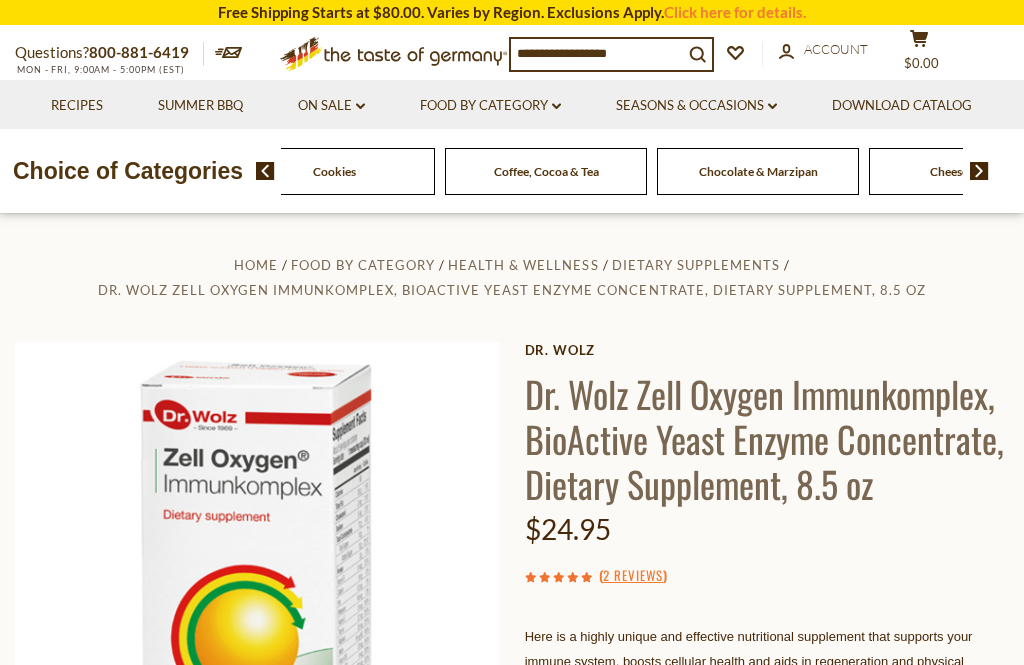 click at bounding box center (979, 171) 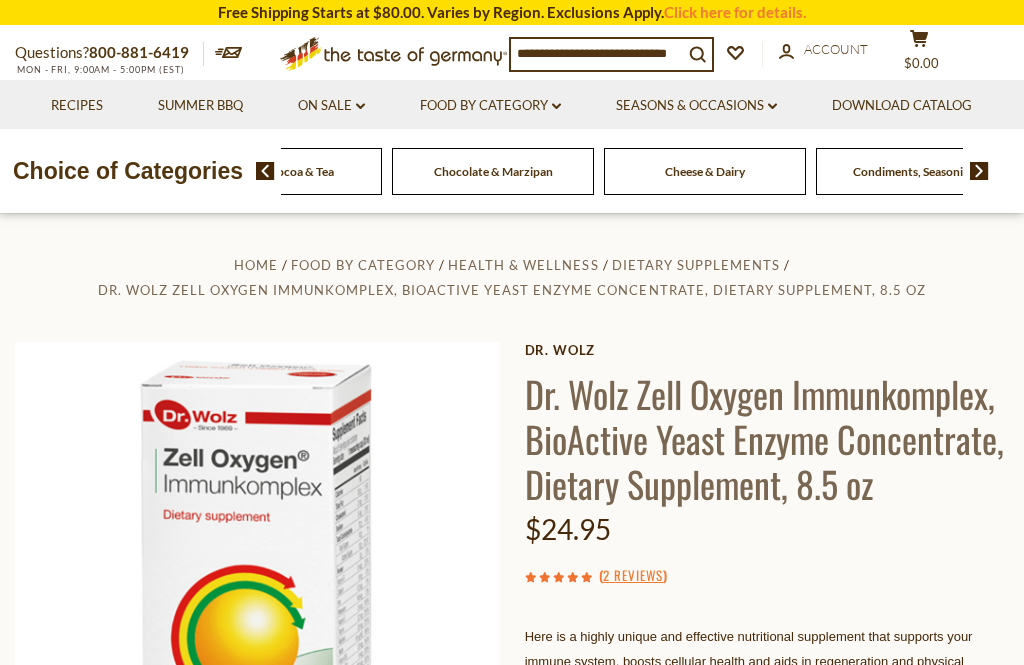 click at bounding box center [979, 171] 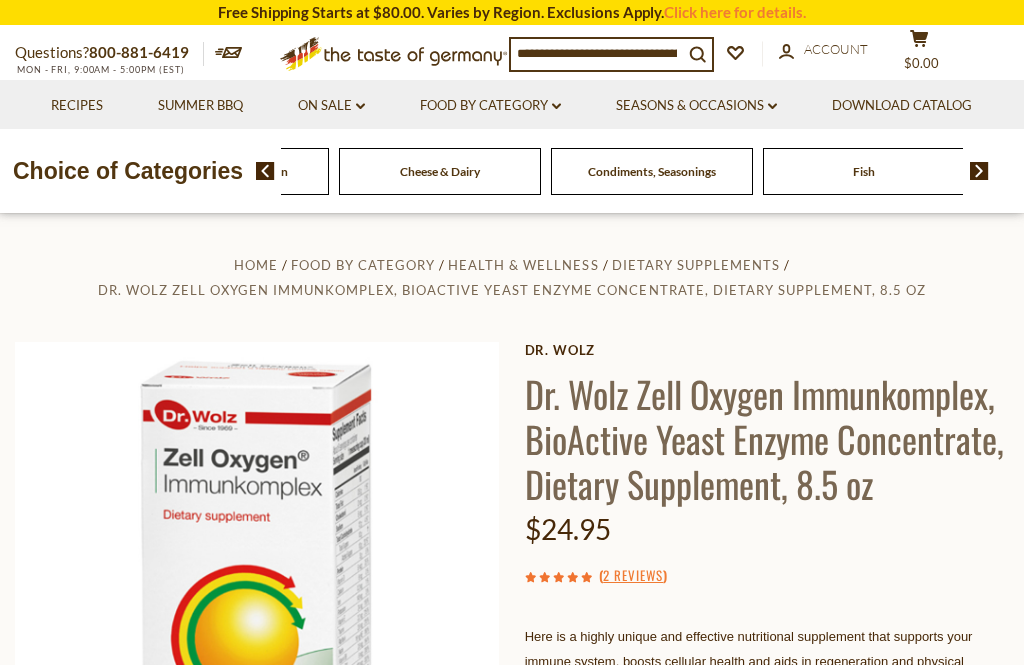 click at bounding box center [972, 171] 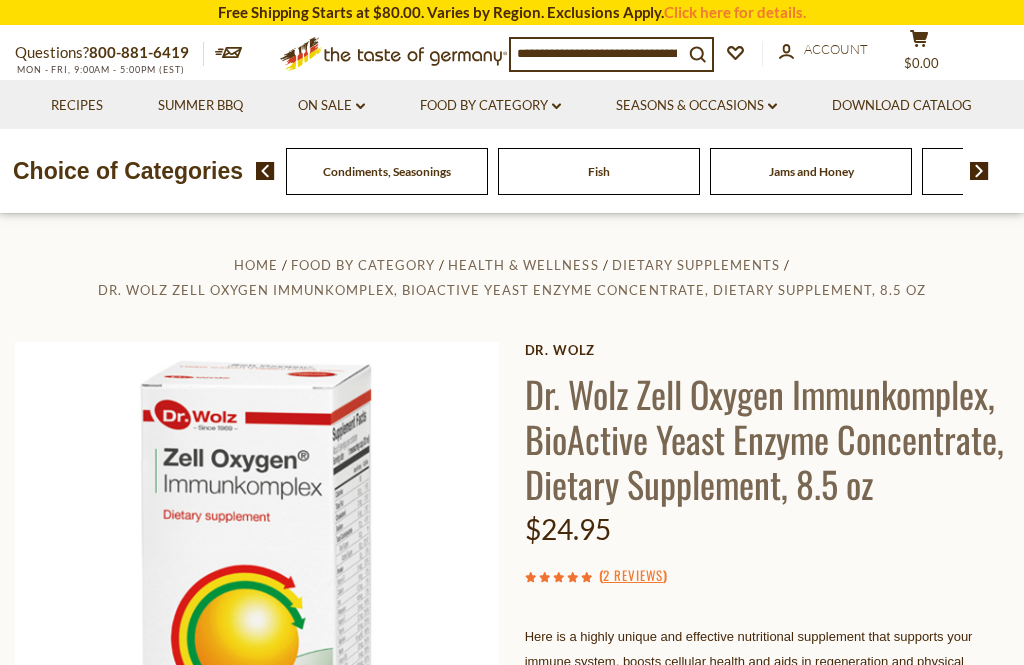 click at bounding box center (979, 171) 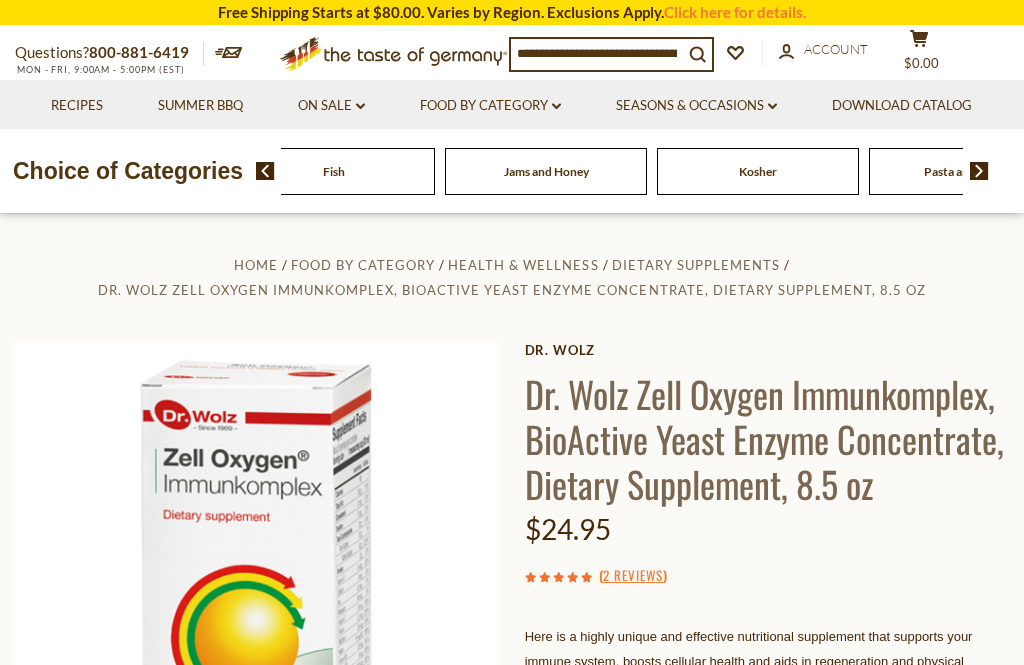 click at bounding box center [979, 171] 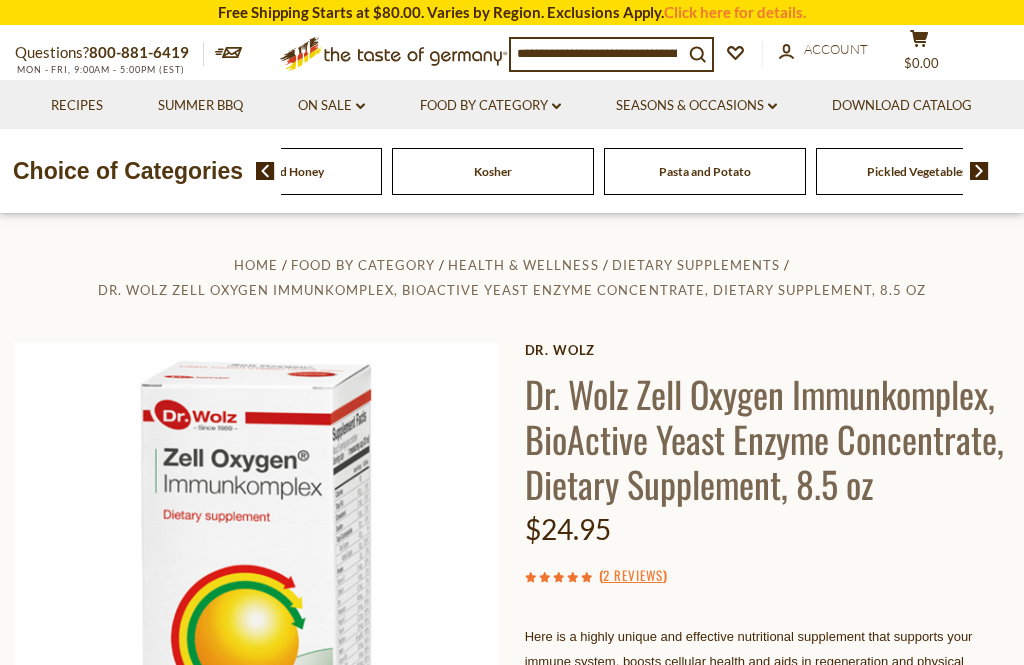 click at bounding box center (972, 171) 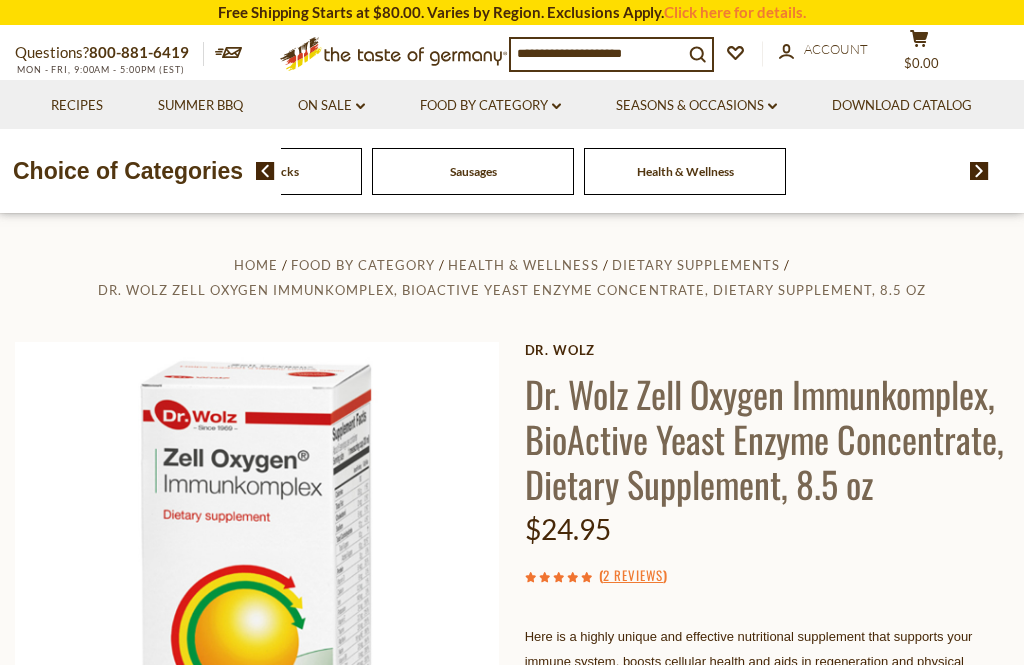 click on "Food By Category
Beverages
Baking, Cakes, Desserts
Breads
Candy
Cereal
Cookies
Coffee, Cocoa & Tea
Chocolate & Marzipan
Cheese & Dairy
Fish" at bounding box center [-1223, 171] 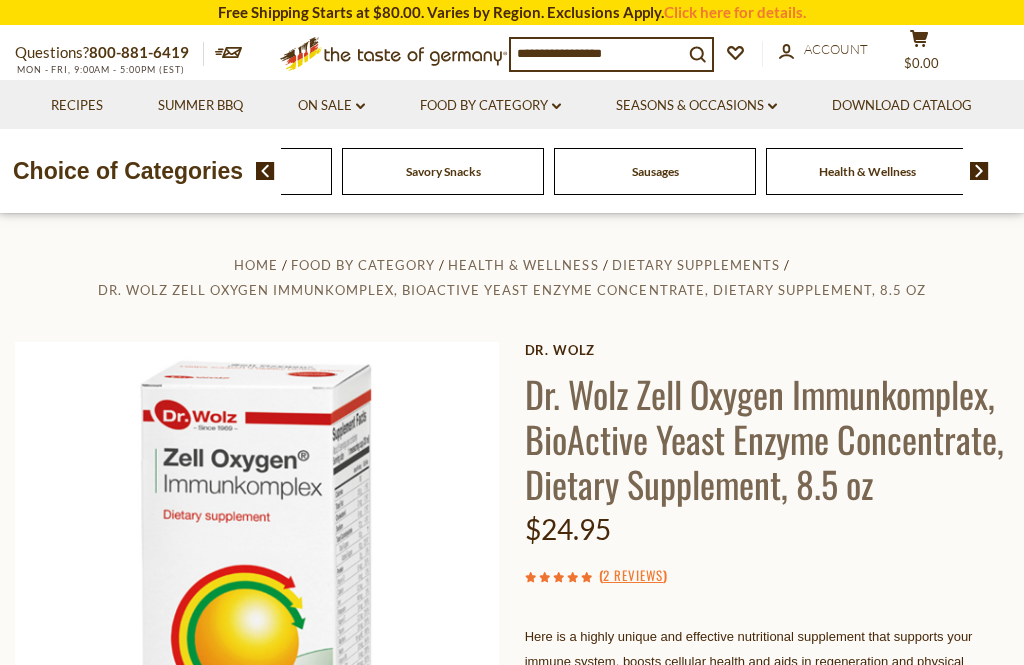 click on "Health & Wellness" at bounding box center (867, 171) 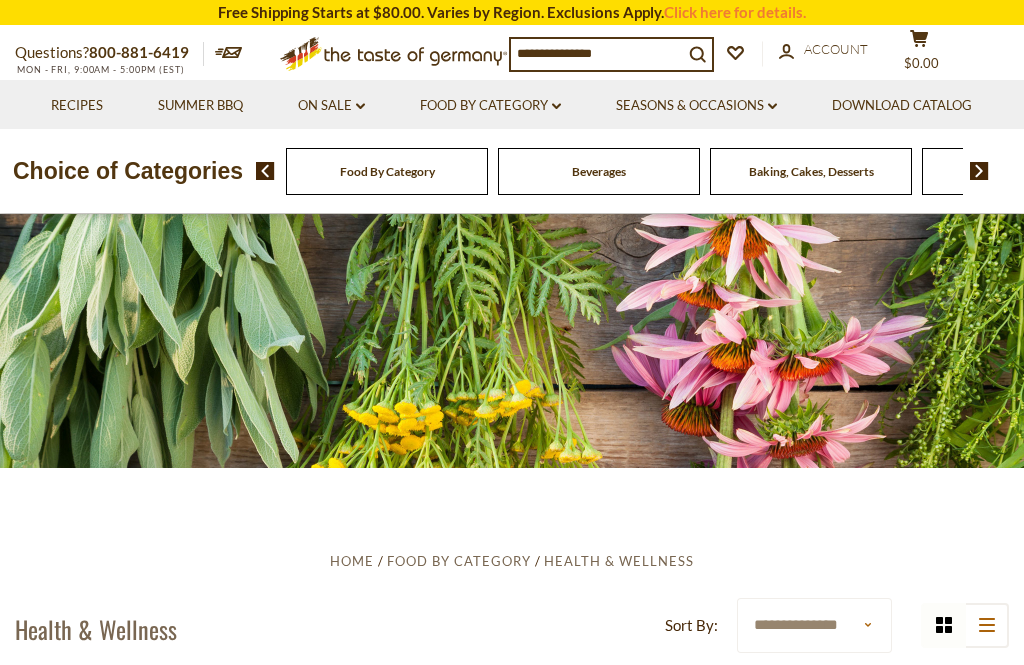 scroll, scrollTop: 0, scrollLeft: 0, axis: both 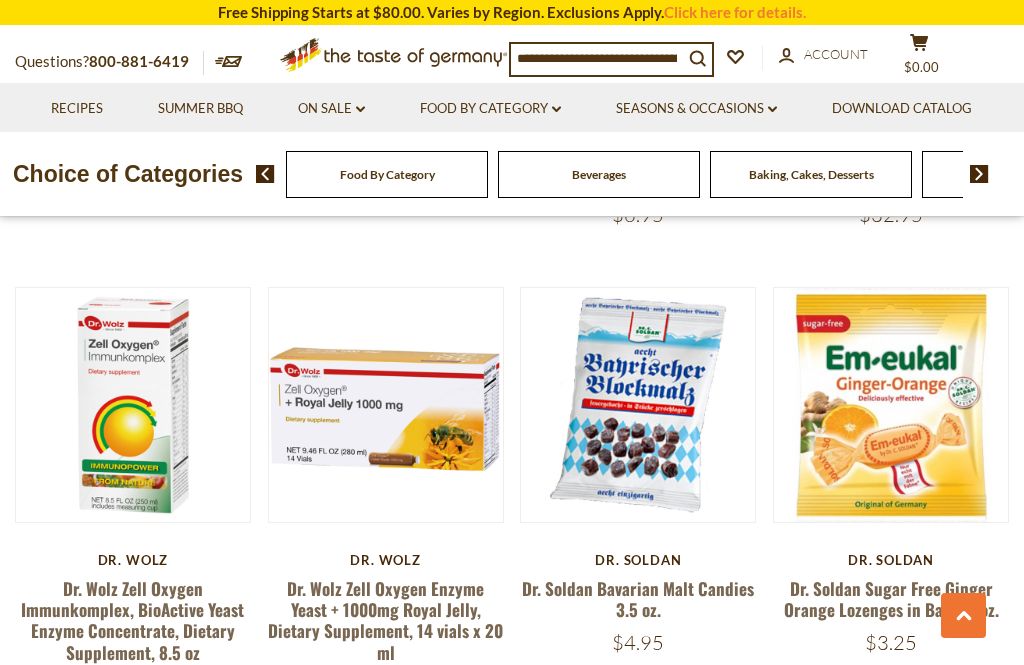 click on "Dr. Wolz Zell Oxygen Enzyme Yeast + 1000mg Royal Jelly, Dietary Supplement, 14 vials x 20 ml" at bounding box center [385, 620] 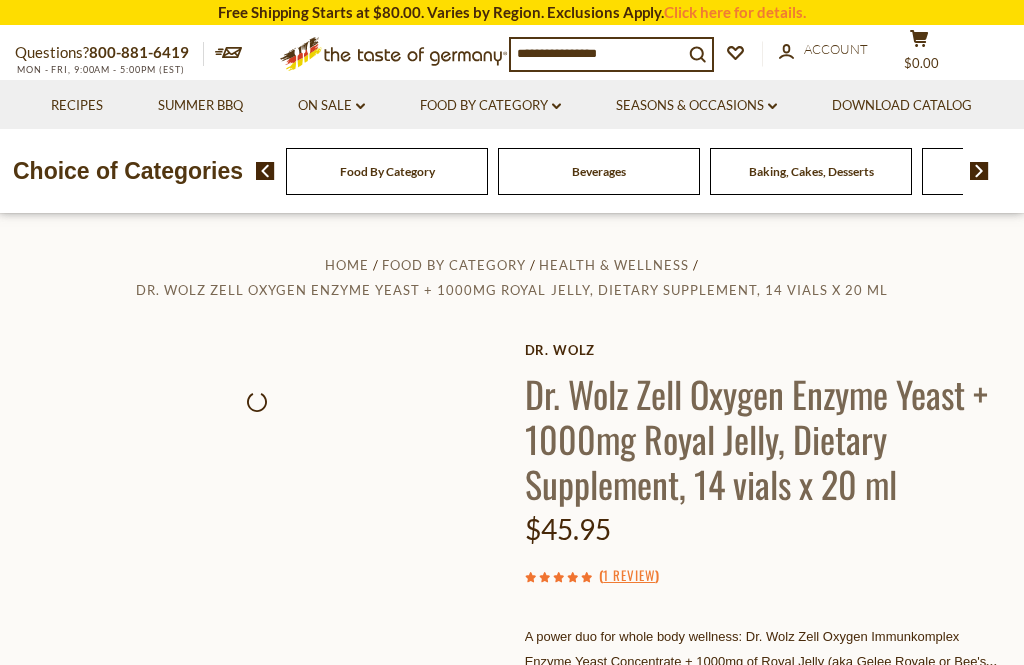 scroll, scrollTop: 0, scrollLeft: 0, axis: both 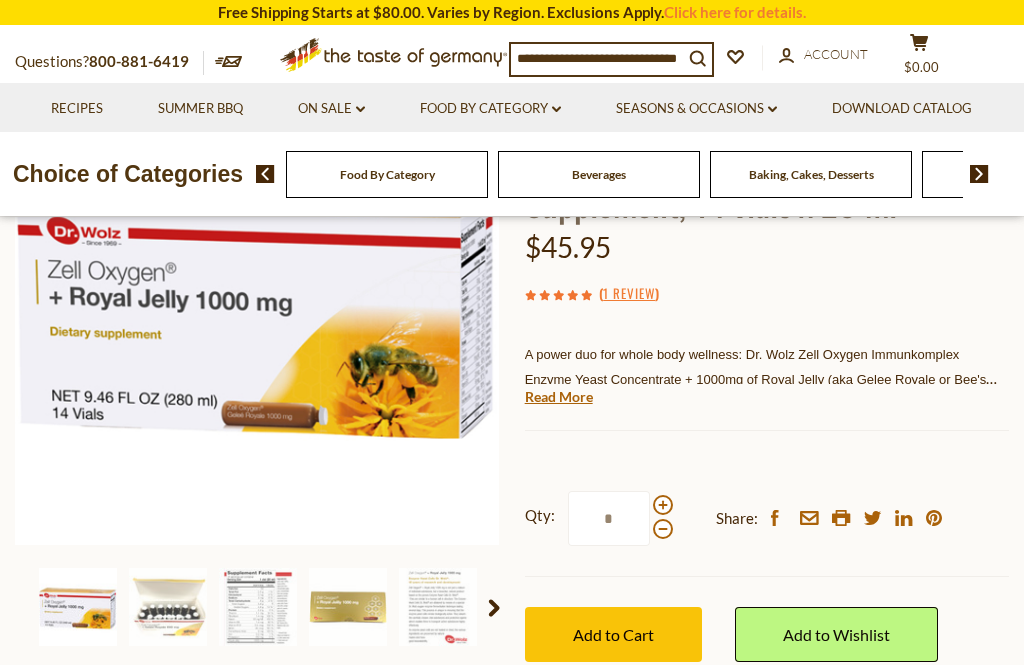 click on "Current stock:
0" at bounding box center [767, 415] 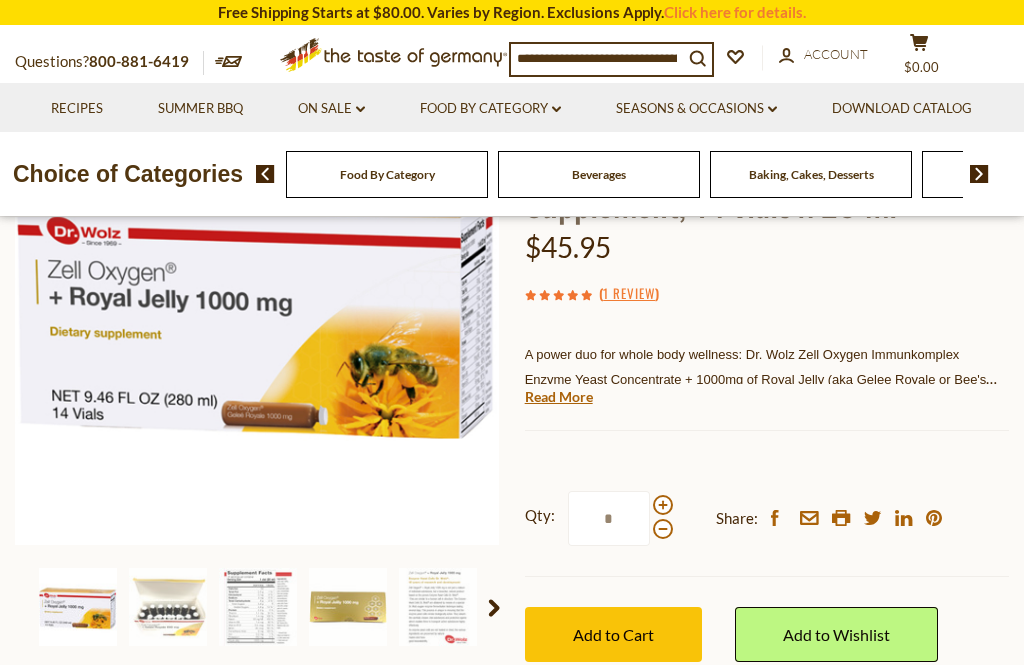 click on "Read More" at bounding box center (559, 397) 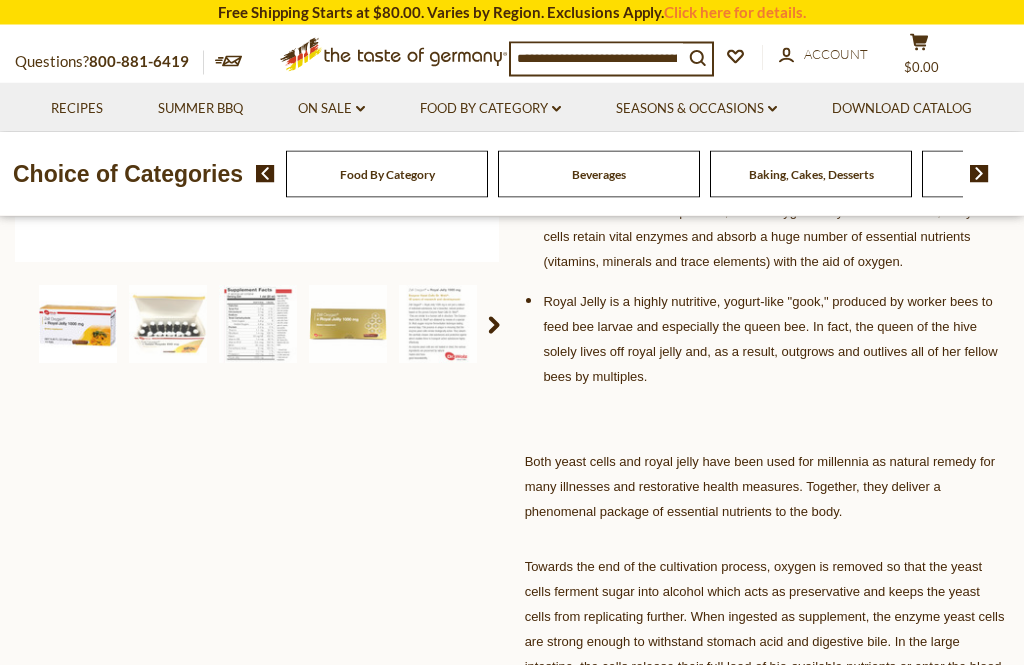 scroll, scrollTop: 565, scrollLeft: 0, axis: vertical 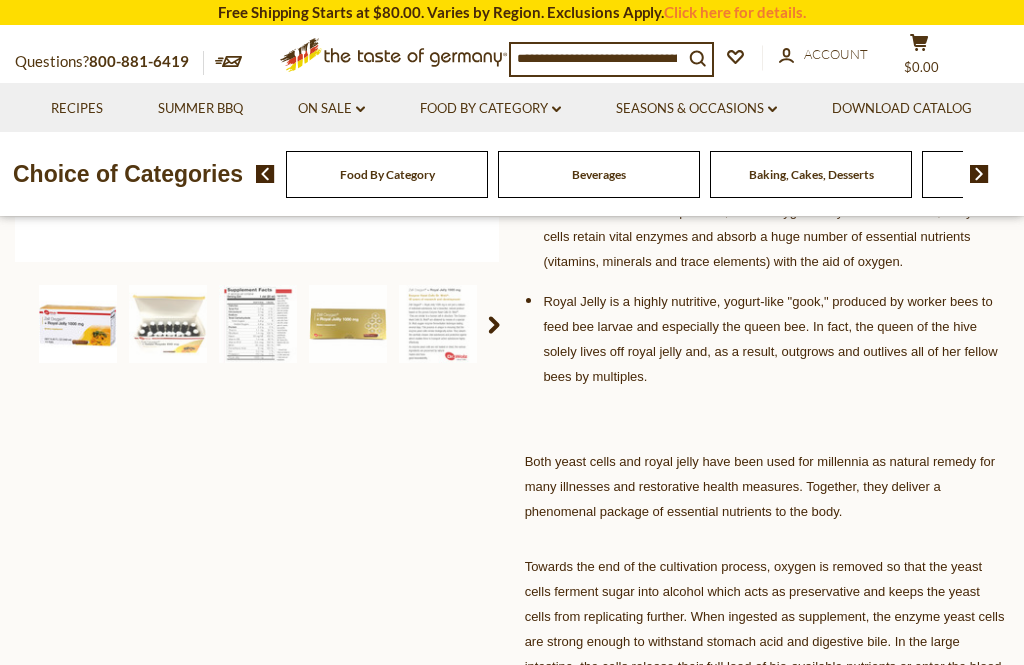 click at bounding box center (168, 324) 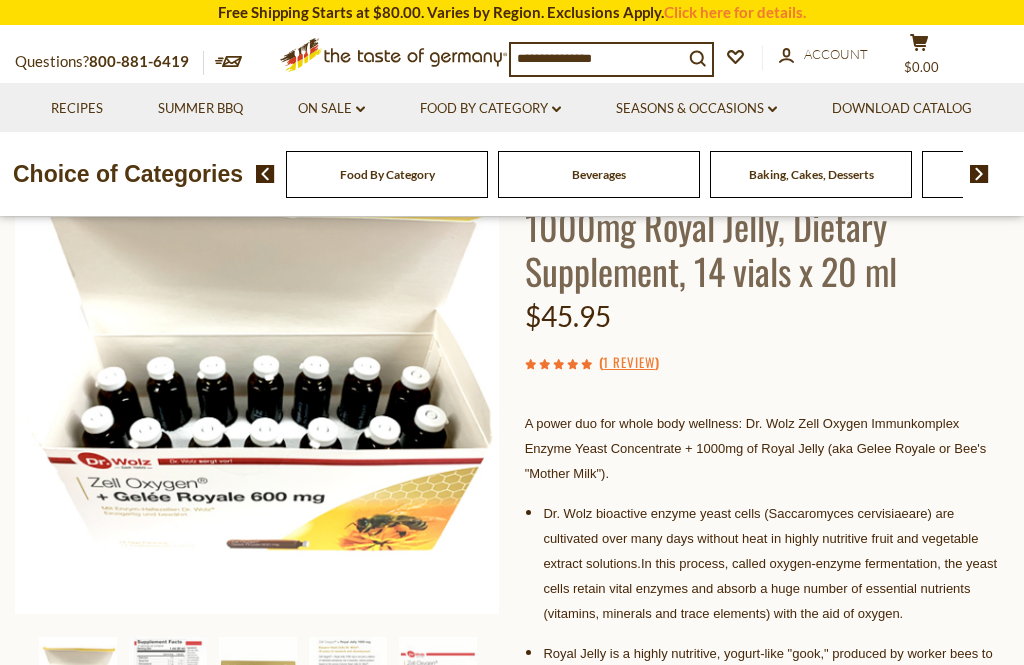 scroll, scrollTop: 213, scrollLeft: 0, axis: vertical 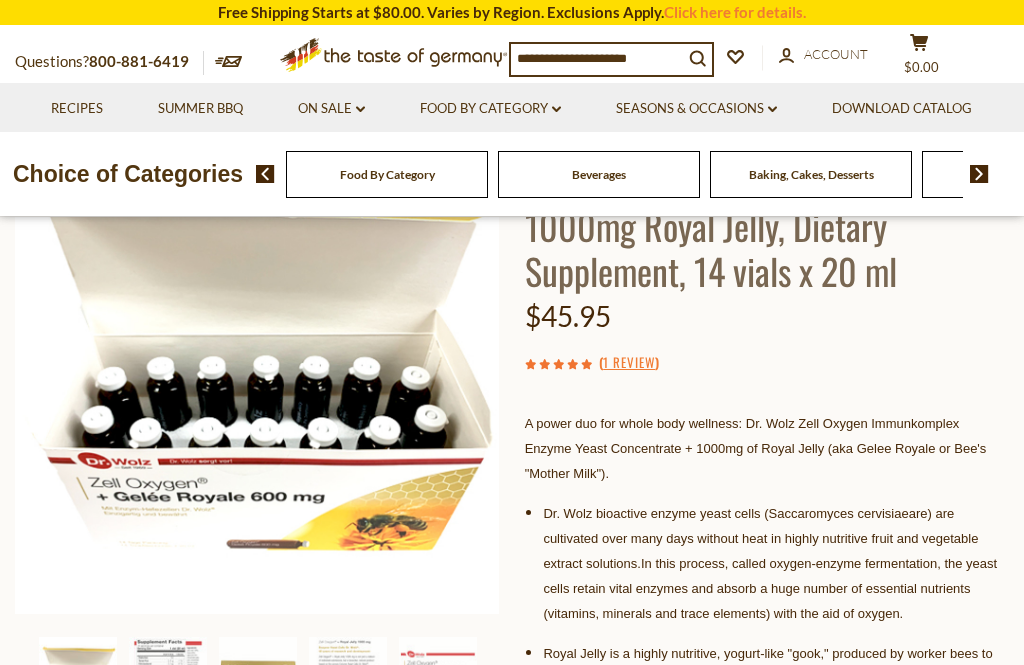 click at bounding box center [979, 174] 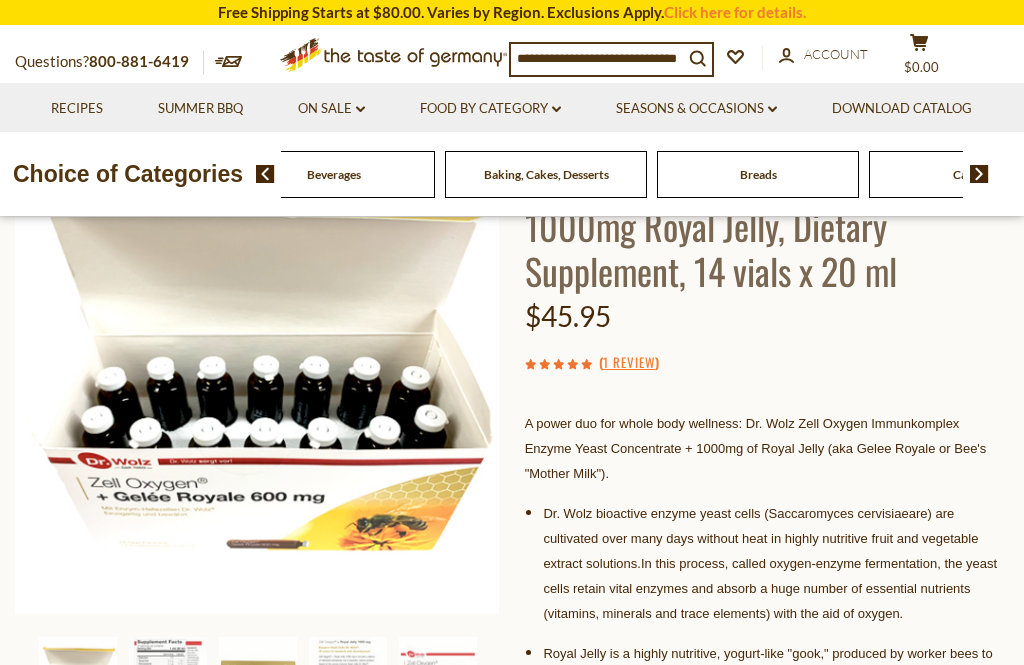 click at bounding box center (979, 174) 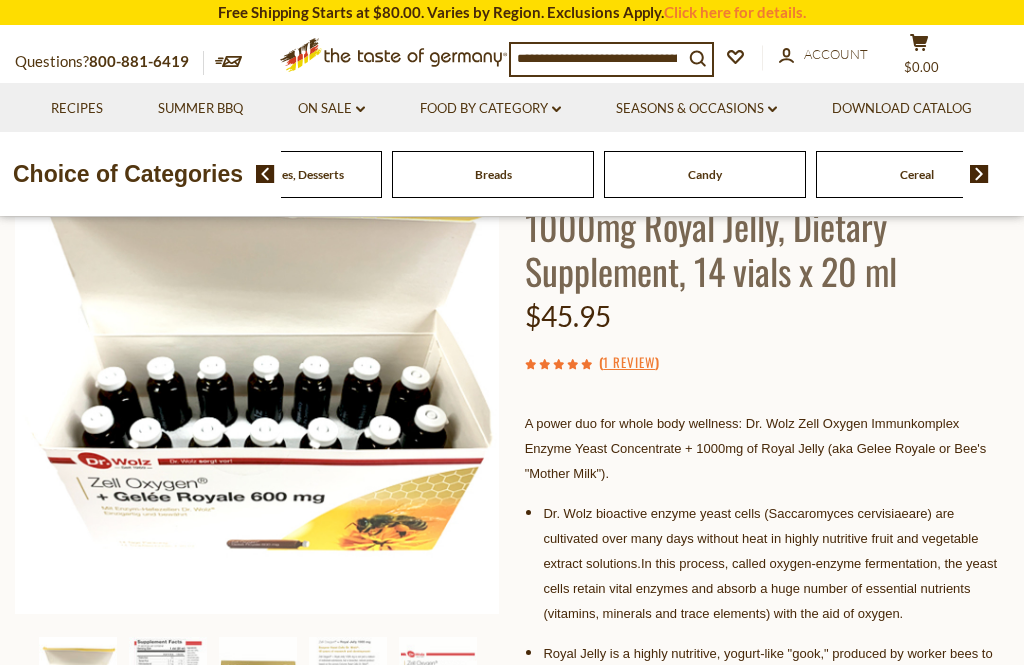 click at bounding box center (979, 174) 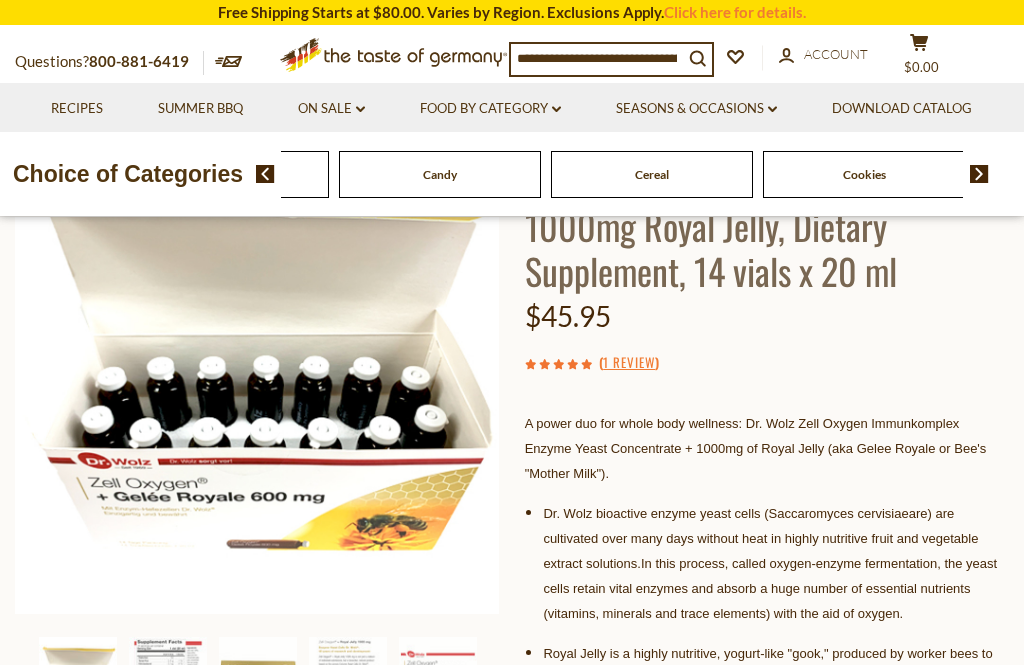 click at bounding box center (979, 174) 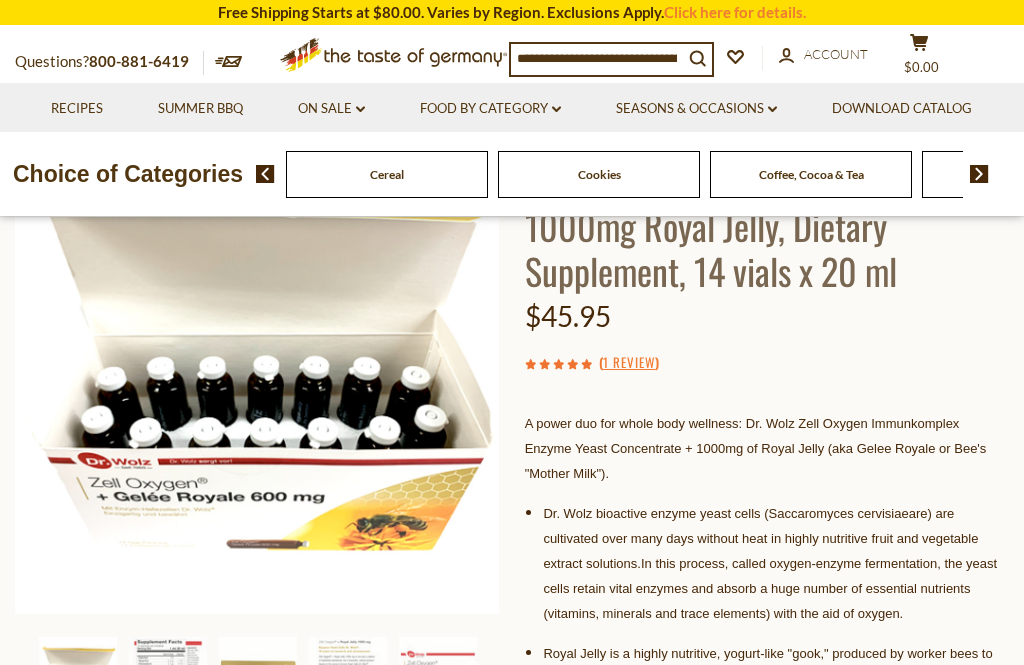 click at bounding box center (979, 174) 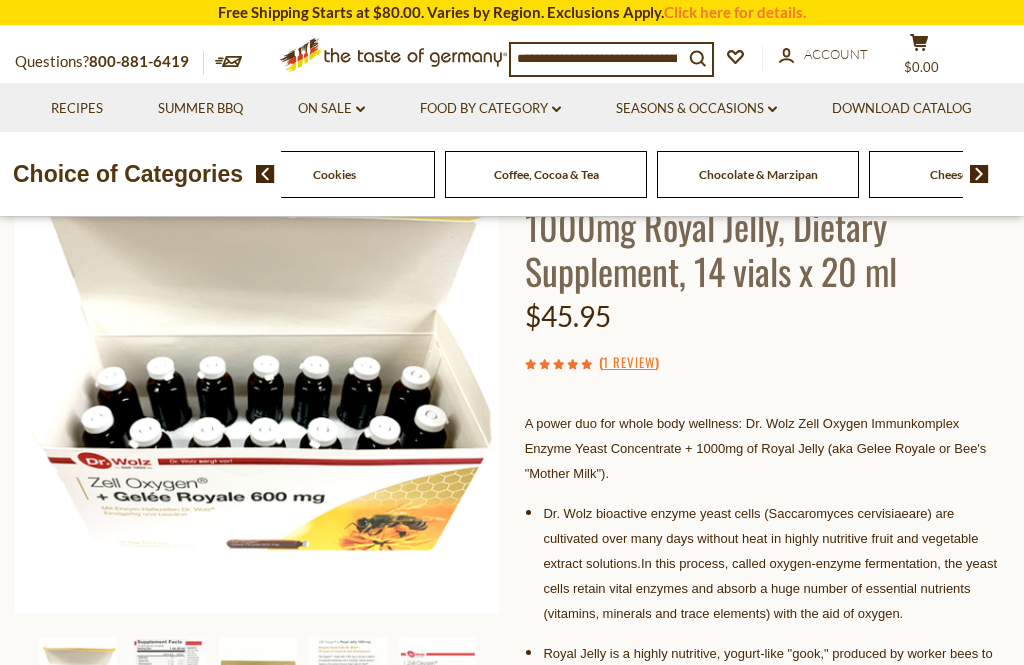 click at bounding box center [979, 174] 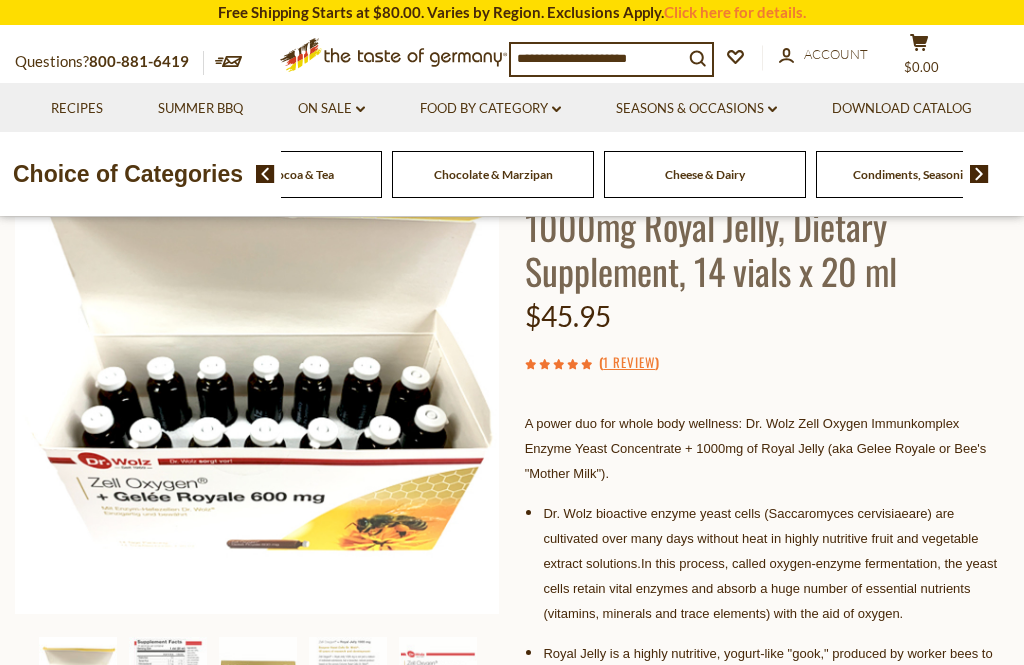click at bounding box center [979, 174] 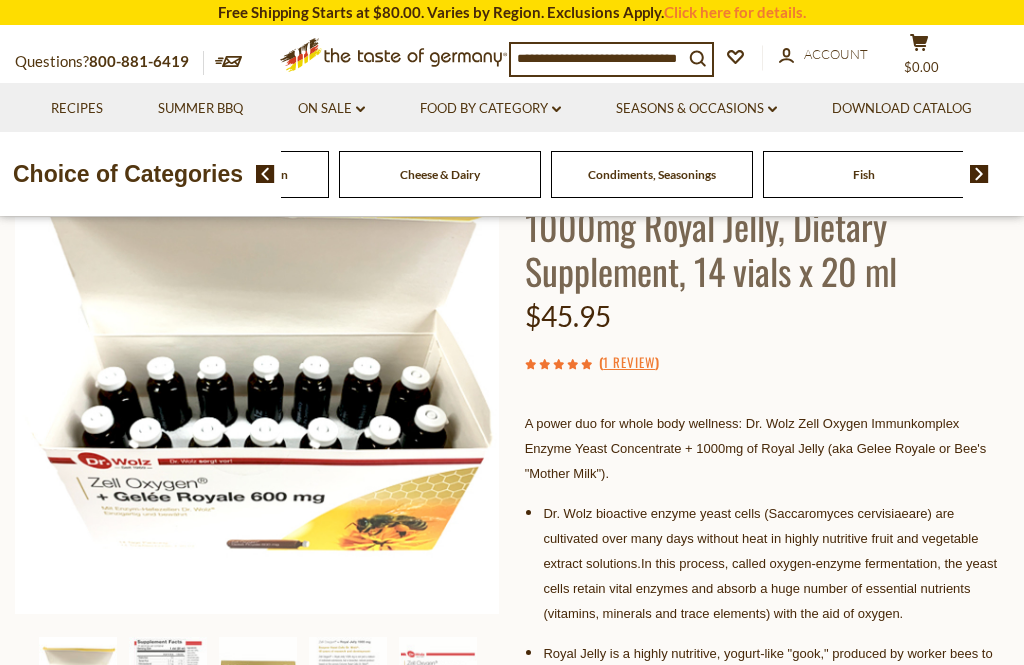 click at bounding box center [979, 174] 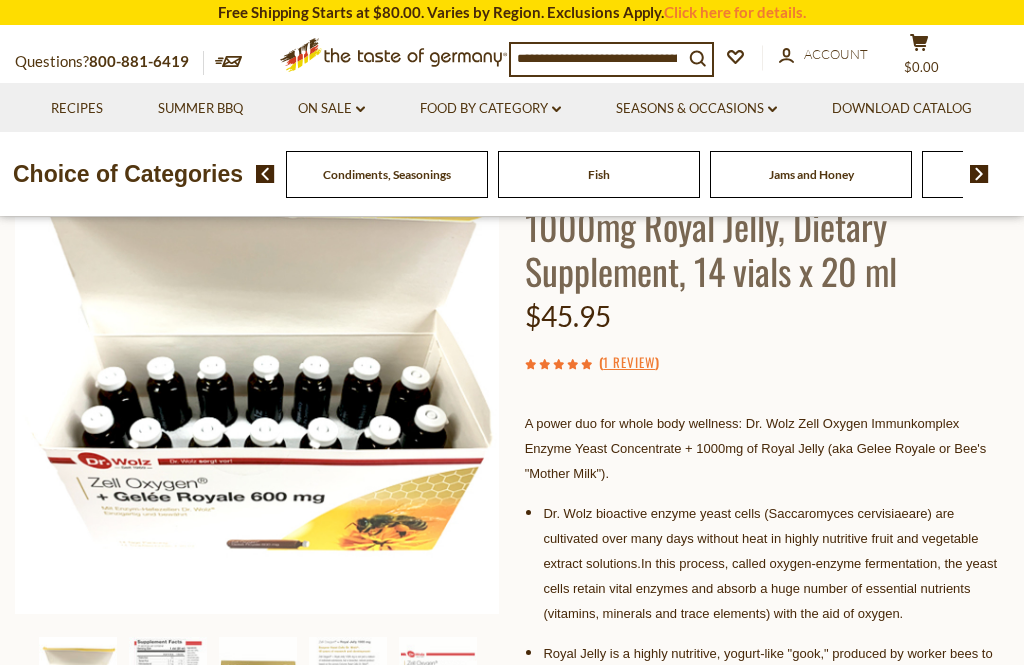 click at bounding box center (979, 174) 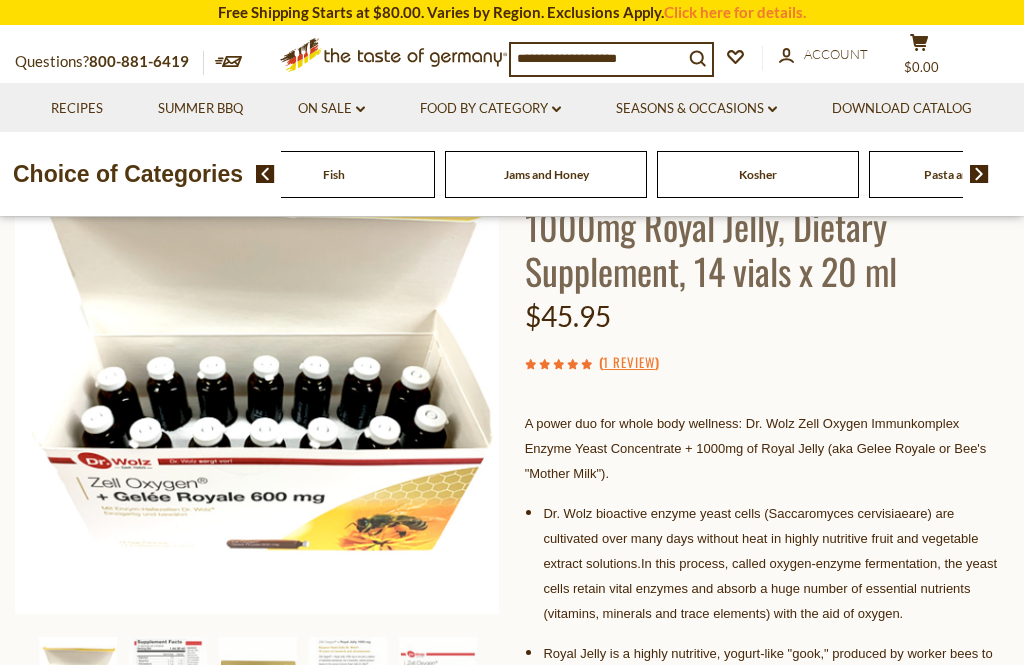 click at bounding box center (979, 174) 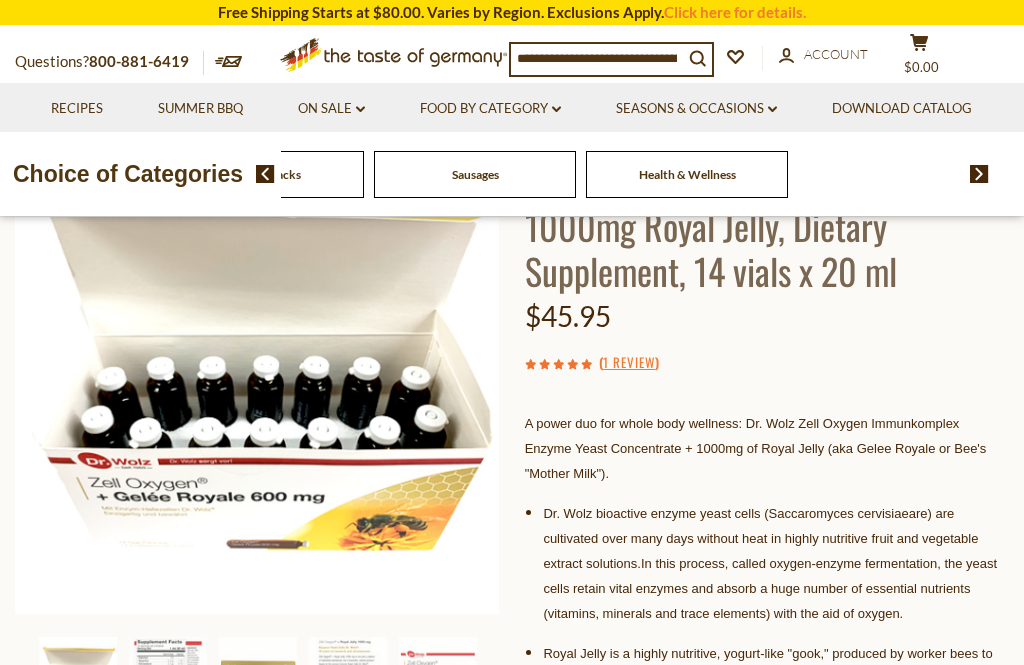 click on "Sausages" at bounding box center (-3129, 174) 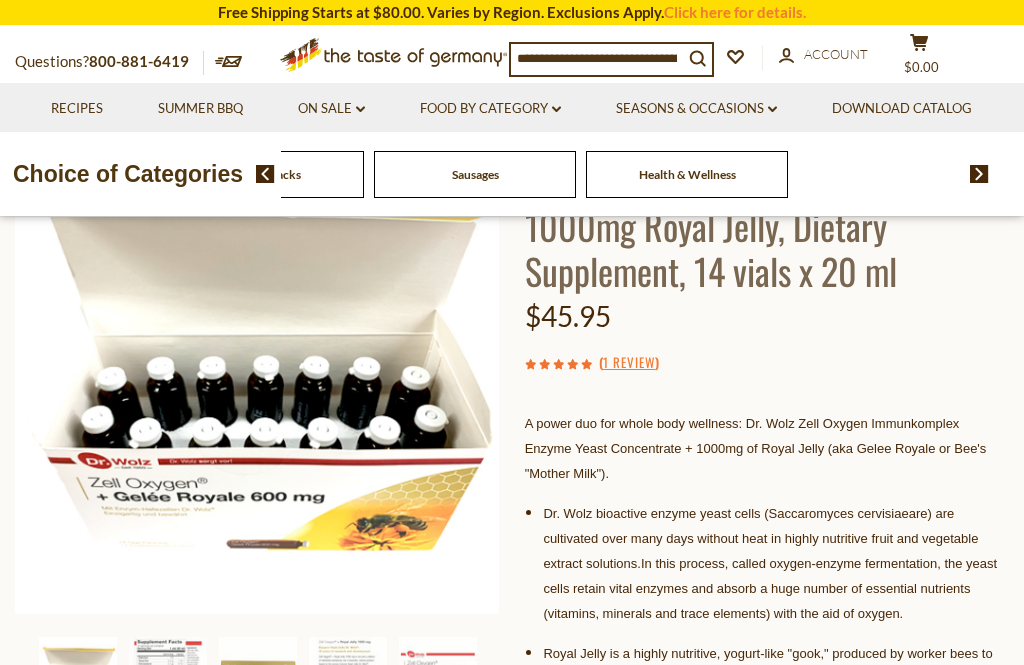 click on "Savory Snacks" at bounding box center [-3129, 174] 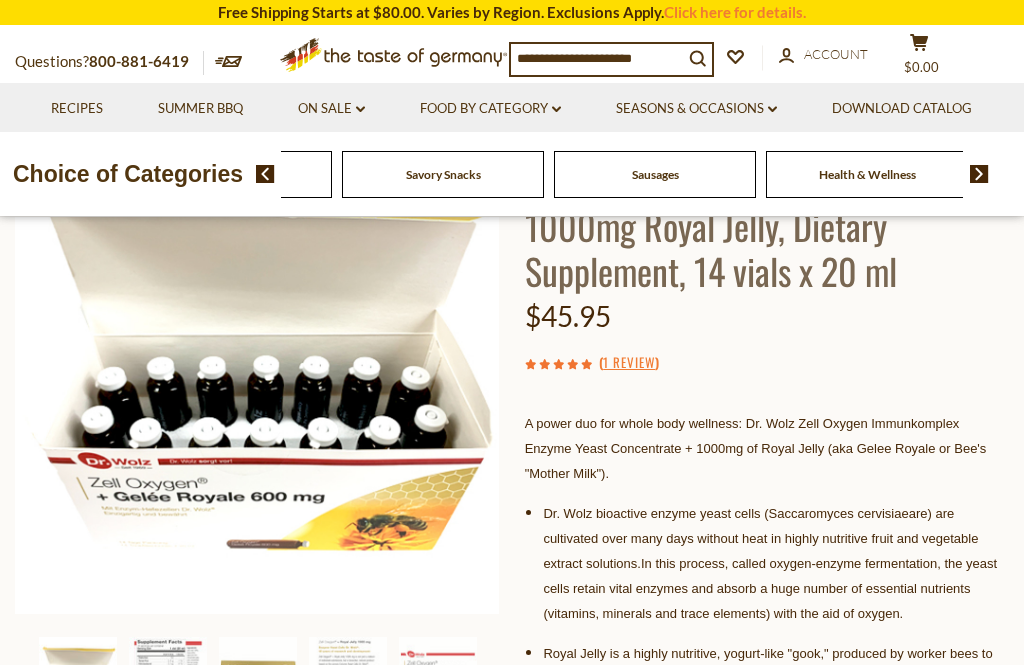 click at bounding box center (265, 174) 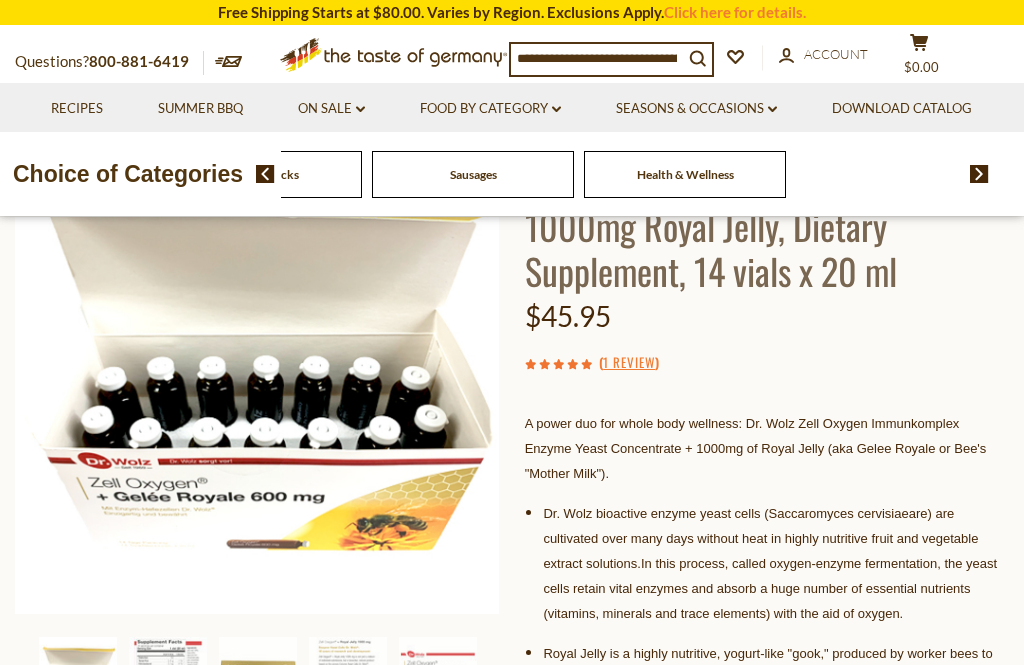 click on "Savory Snacks" at bounding box center [261, 174] 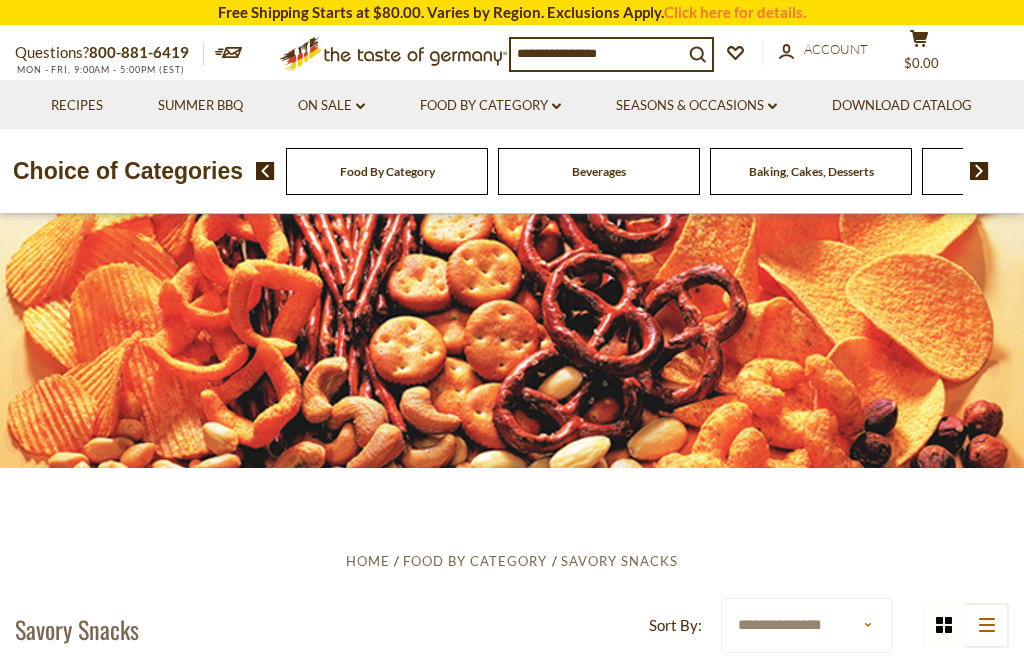scroll, scrollTop: 0, scrollLeft: 0, axis: both 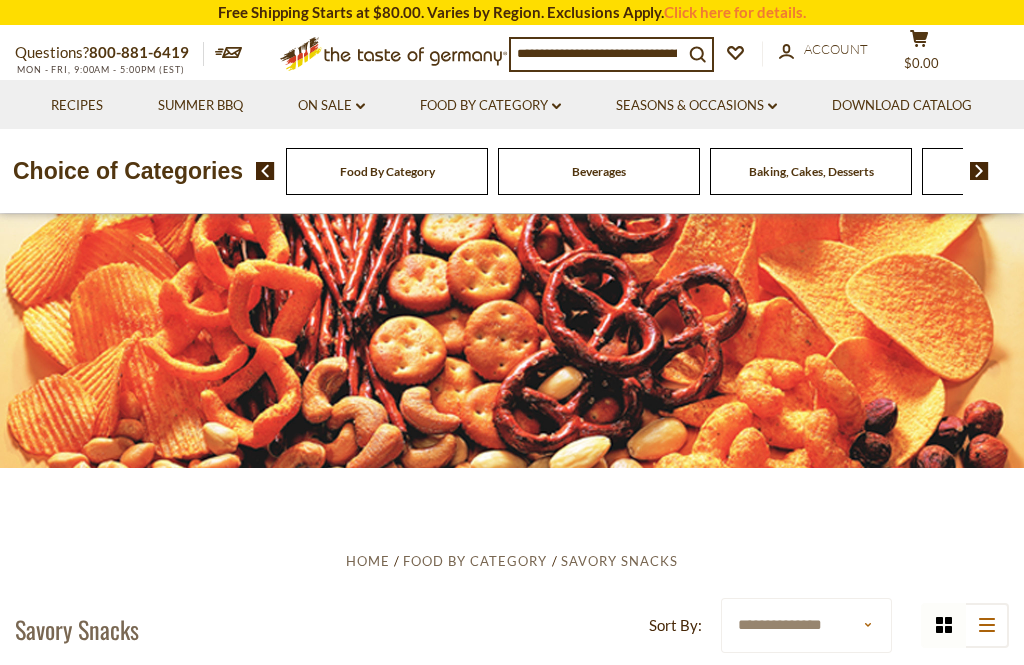 click at bounding box center (979, 171) 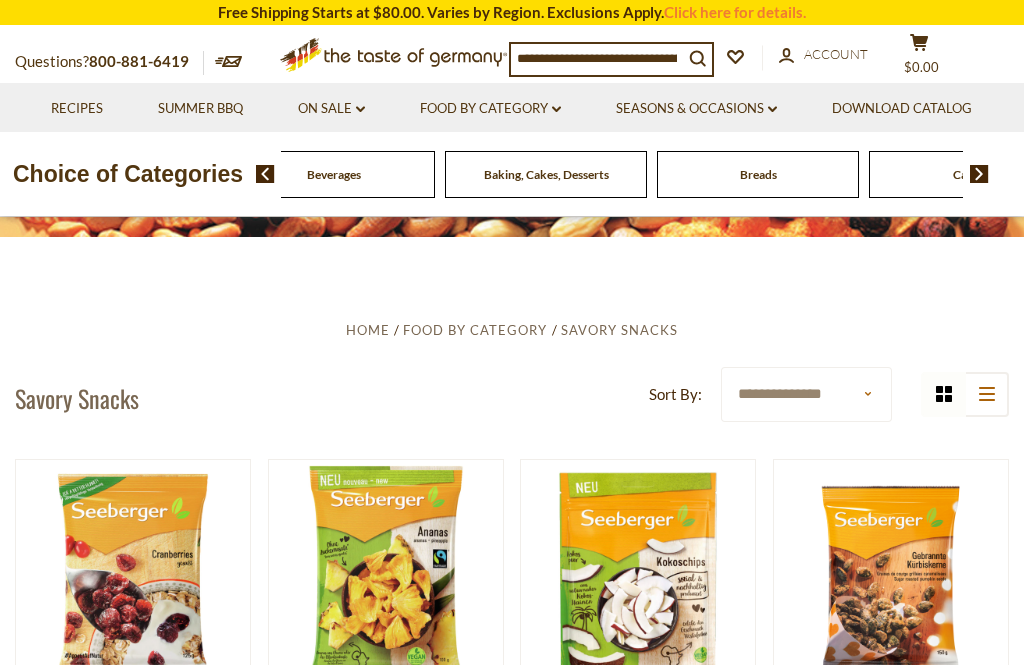scroll, scrollTop: 230, scrollLeft: 0, axis: vertical 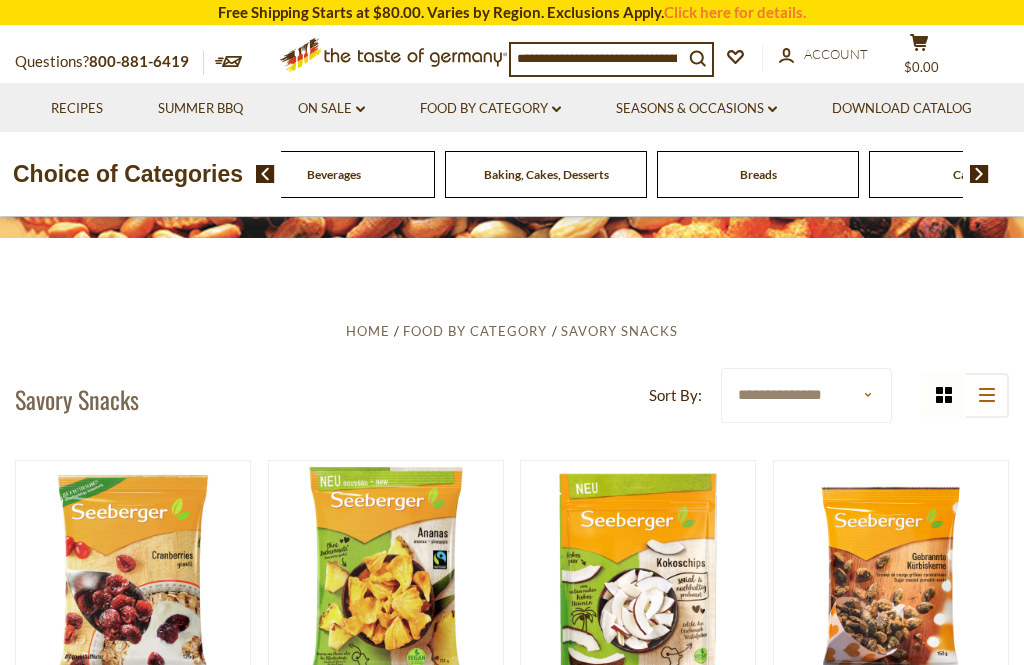 click at bounding box center [979, 174] 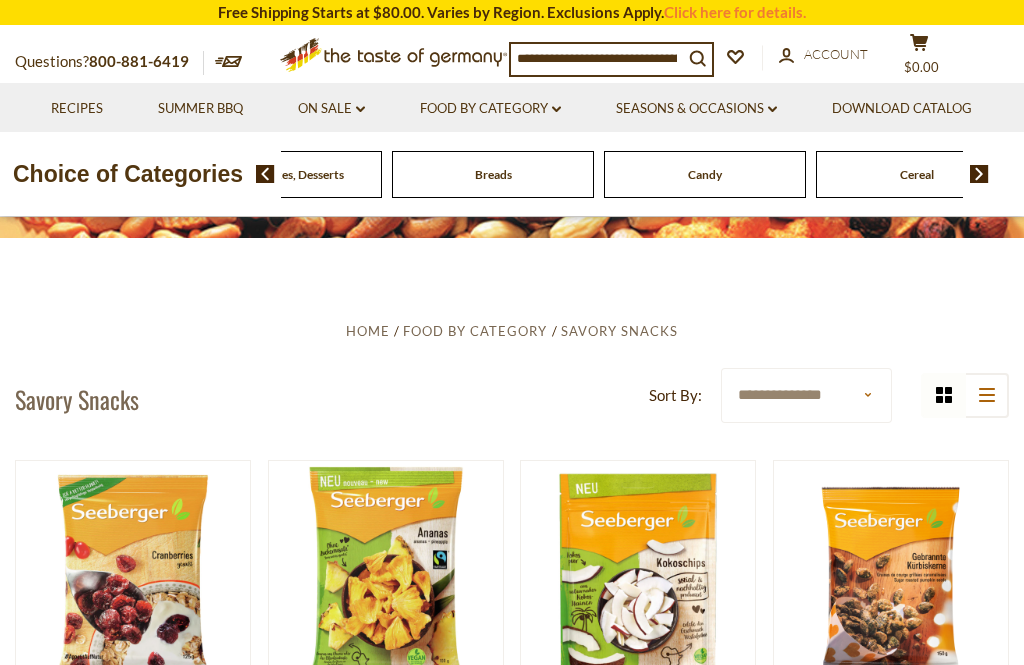 click at bounding box center [979, 174] 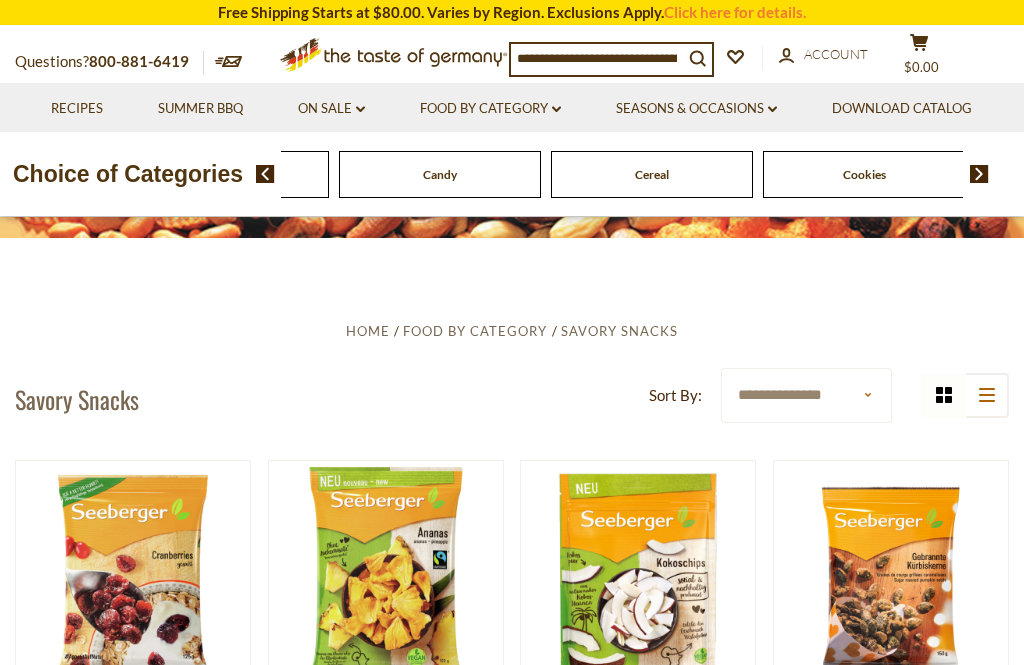click at bounding box center (979, 174) 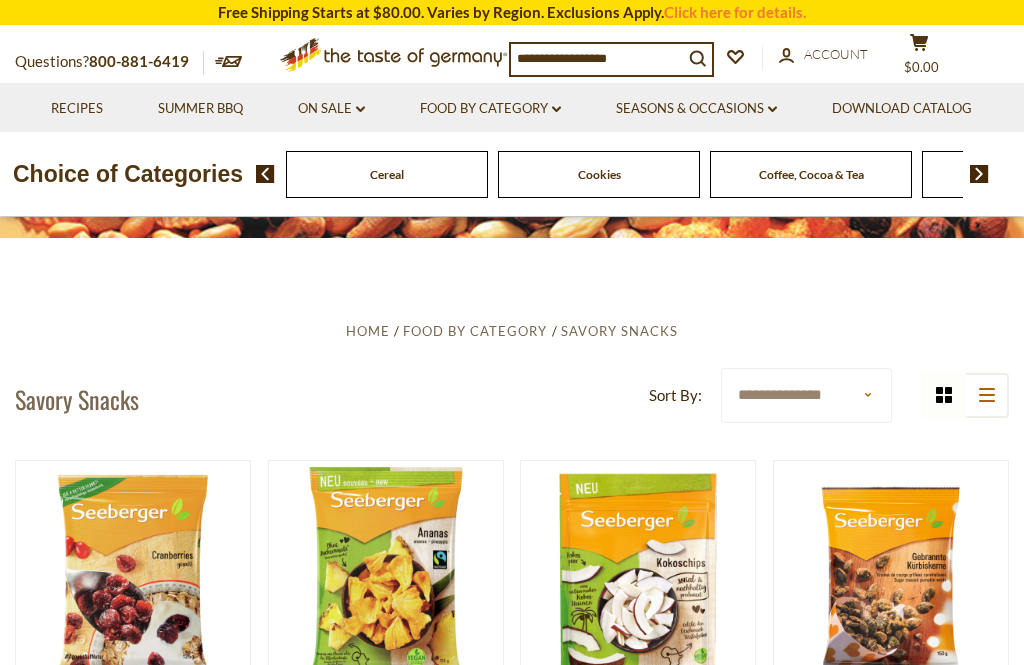 click at bounding box center [979, 174] 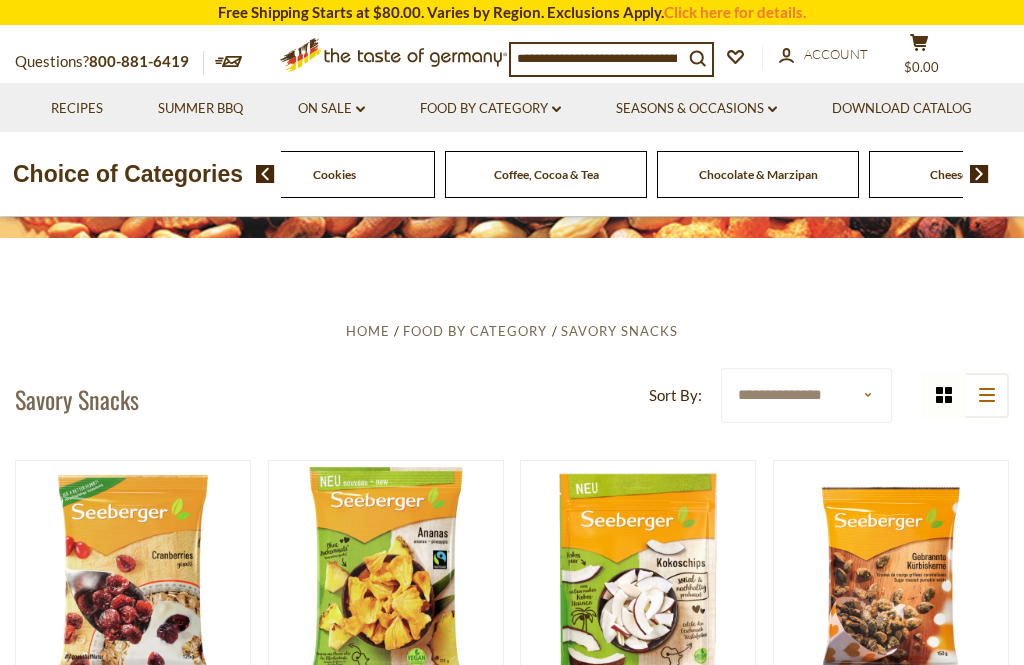 click at bounding box center [979, 174] 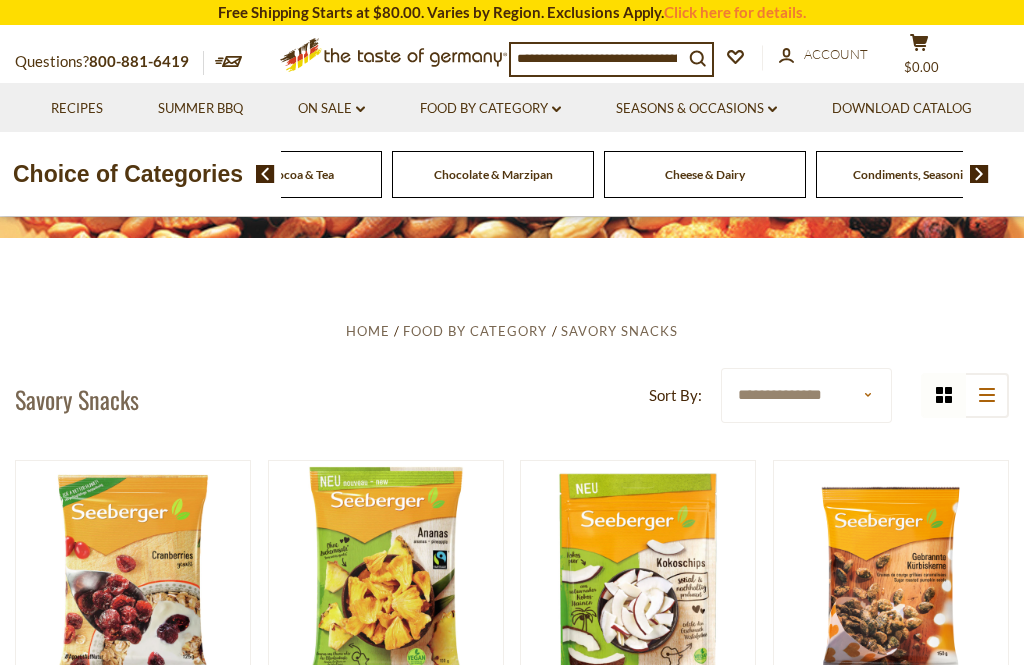 click at bounding box center [979, 174] 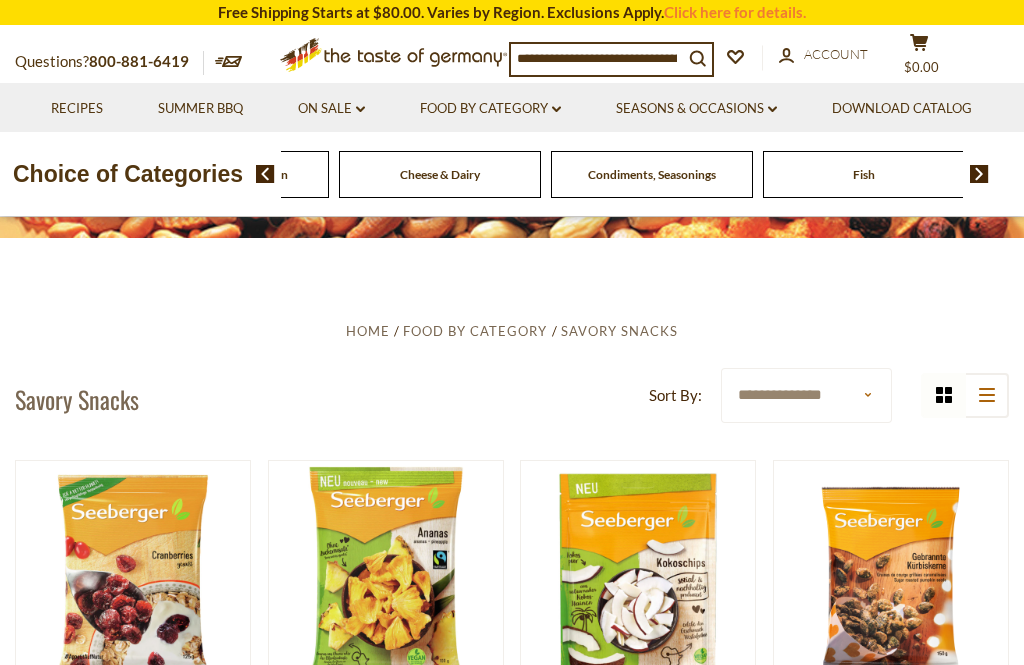 click at bounding box center [979, 174] 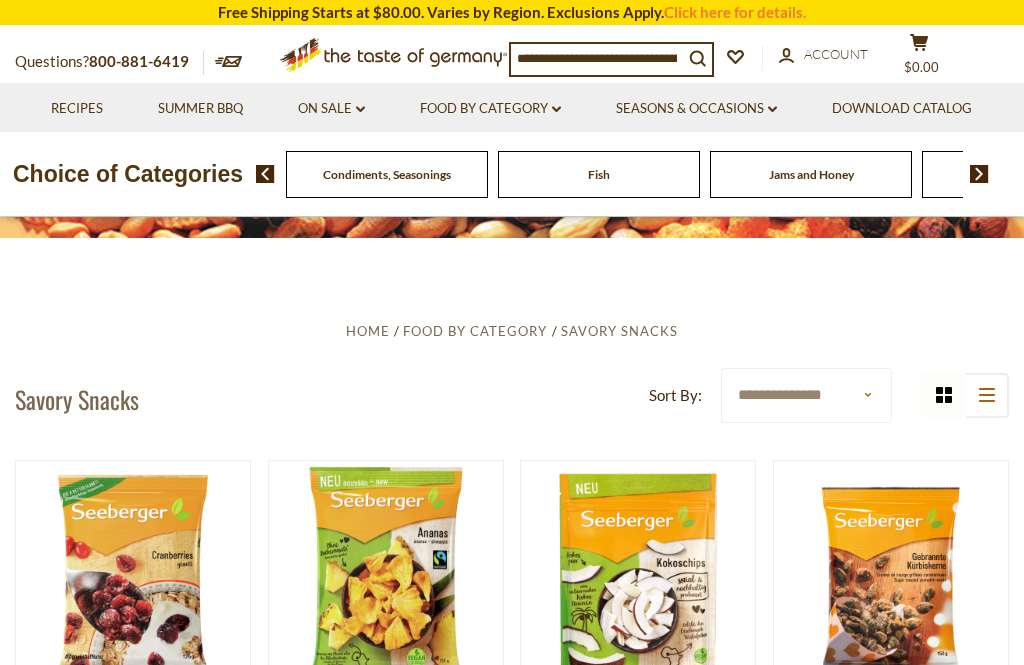 click at bounding box center (979, 174) 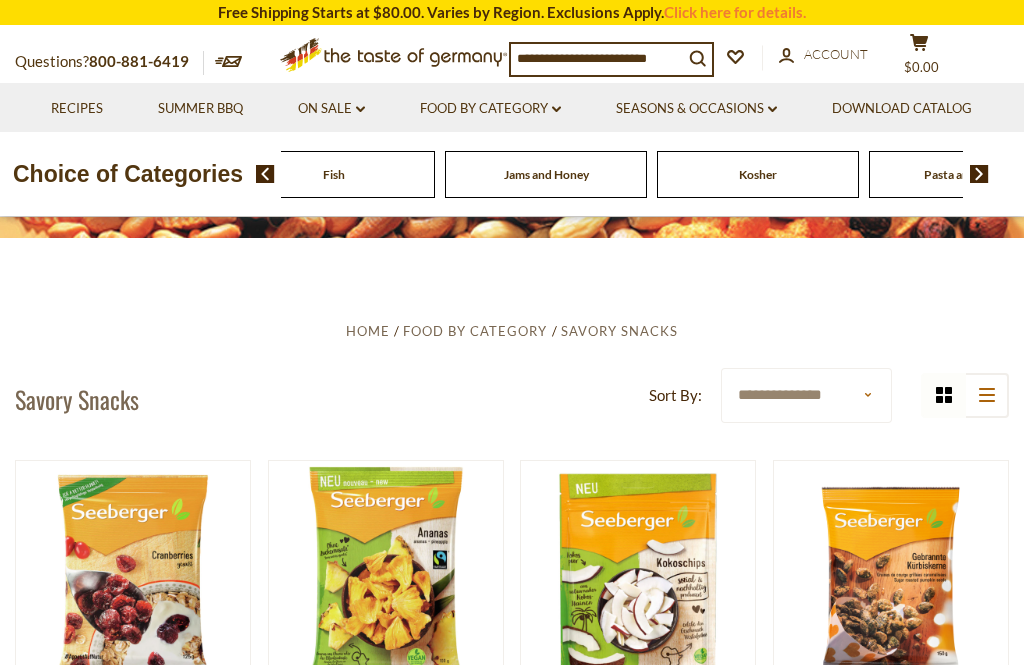 click at bounding box center (979, 174) 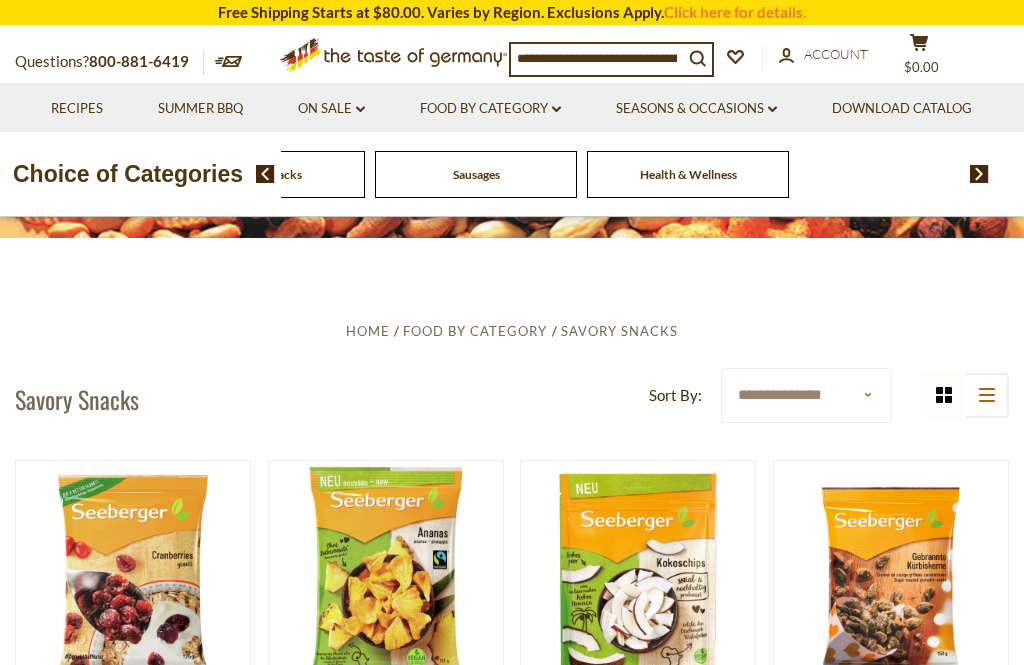 click on "Sausages" at bounding box center [-3128, 174] 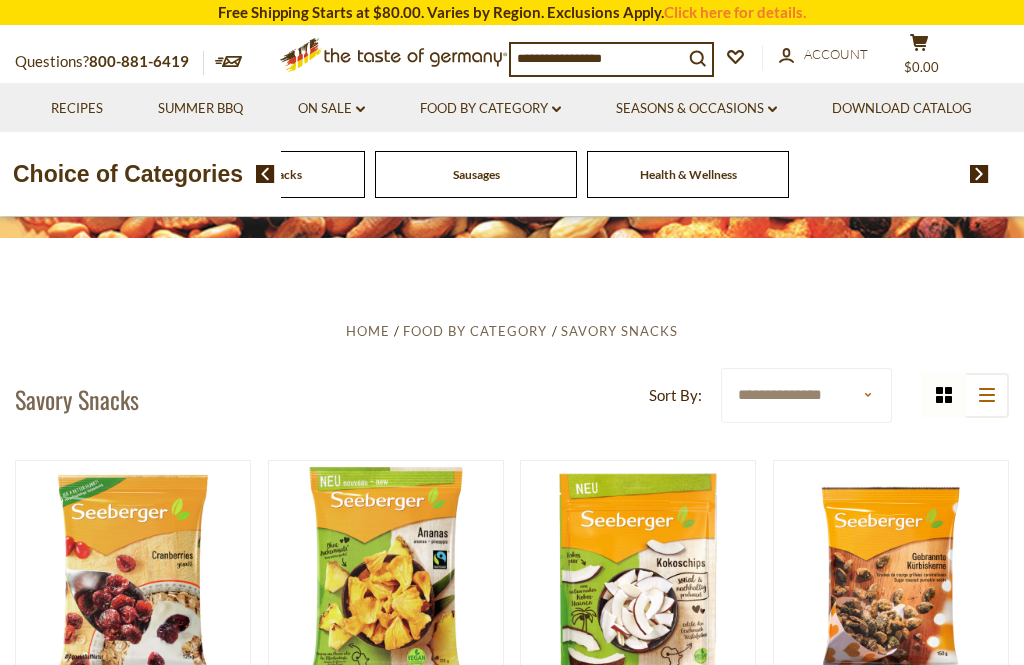 click on "Food By Category
dropdown_arrow" at bounding box center (490, 109) 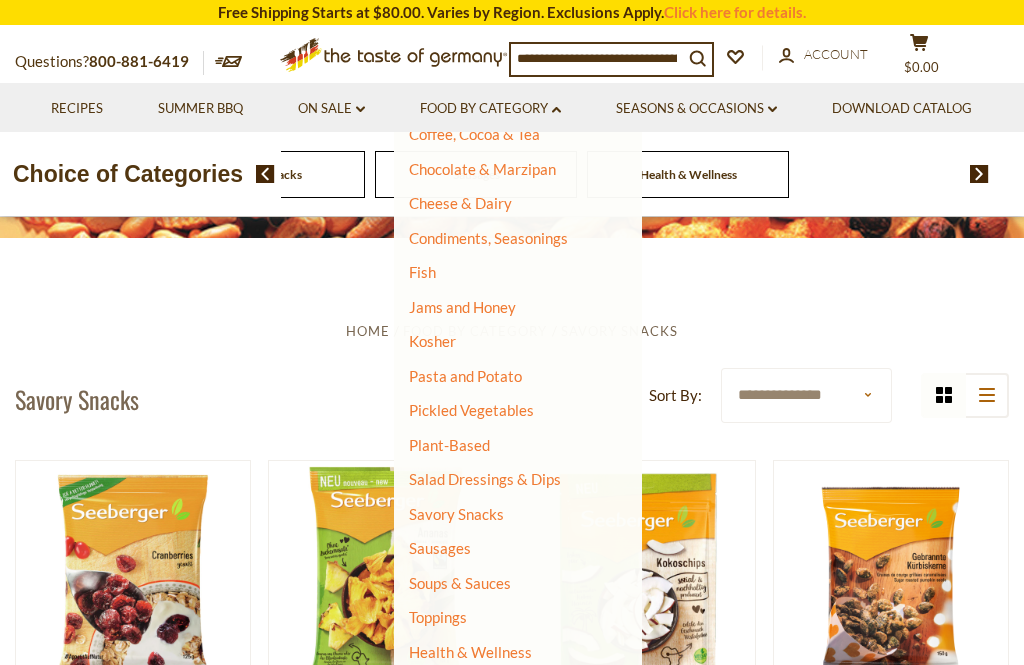 scroll, scrollTop: 336, scrollLeft: 0, axis: vertical 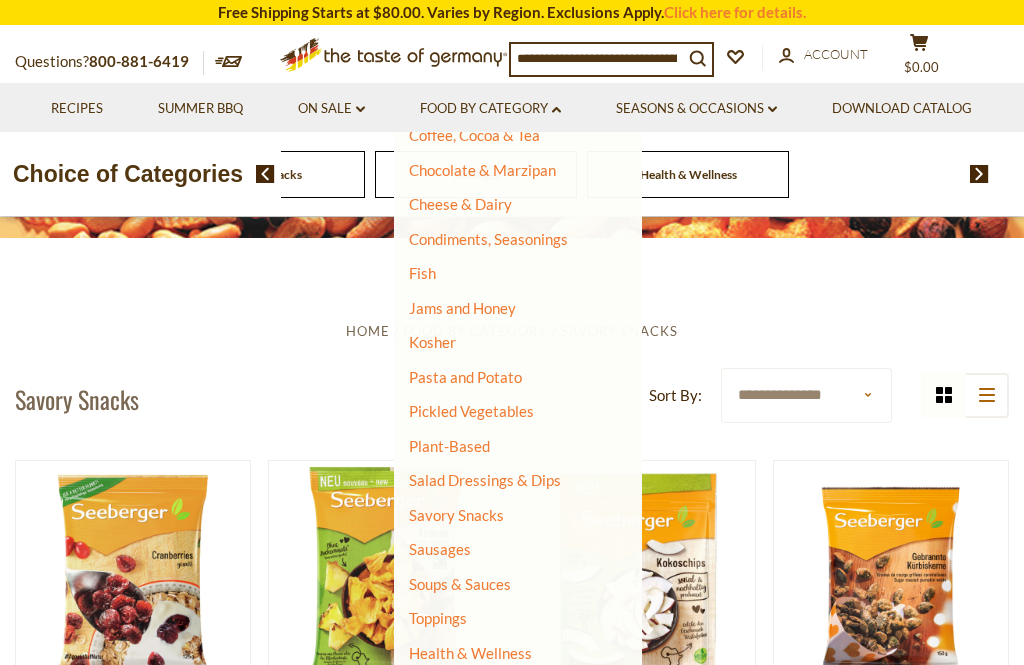 click on "Pickled Vegetables" at bounding box center (471, 411) 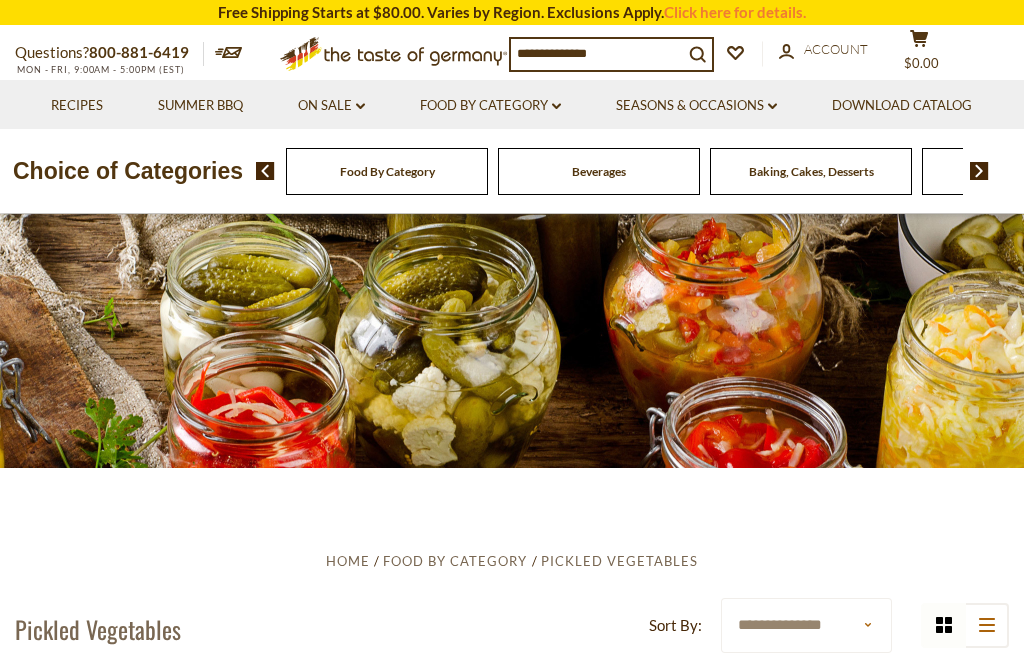 scroll, scrollTop: 0, scrollLeft: 0, axis: both 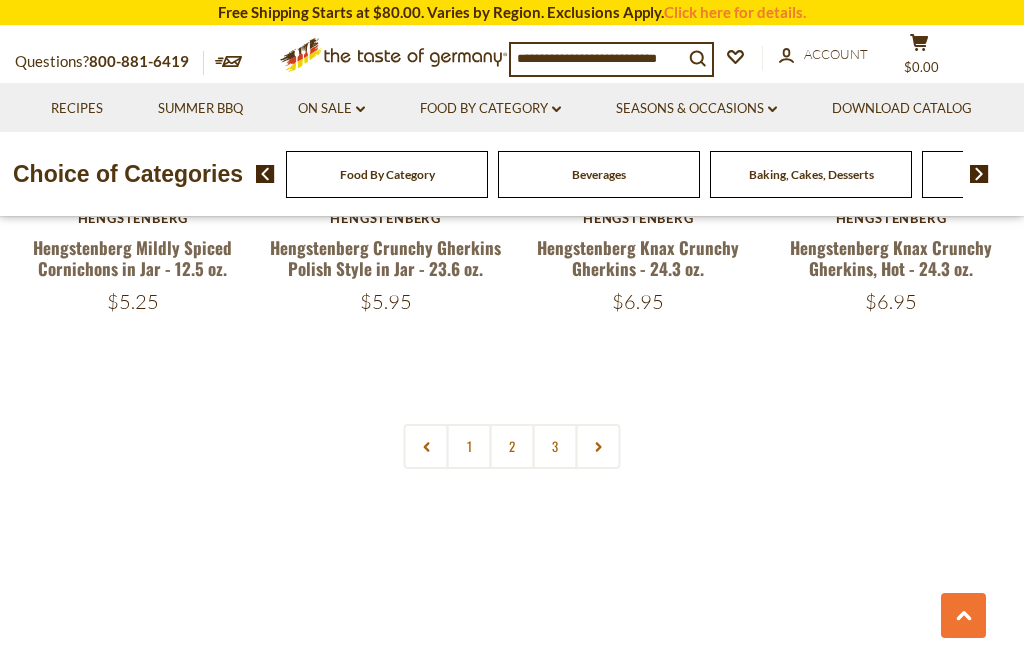 click 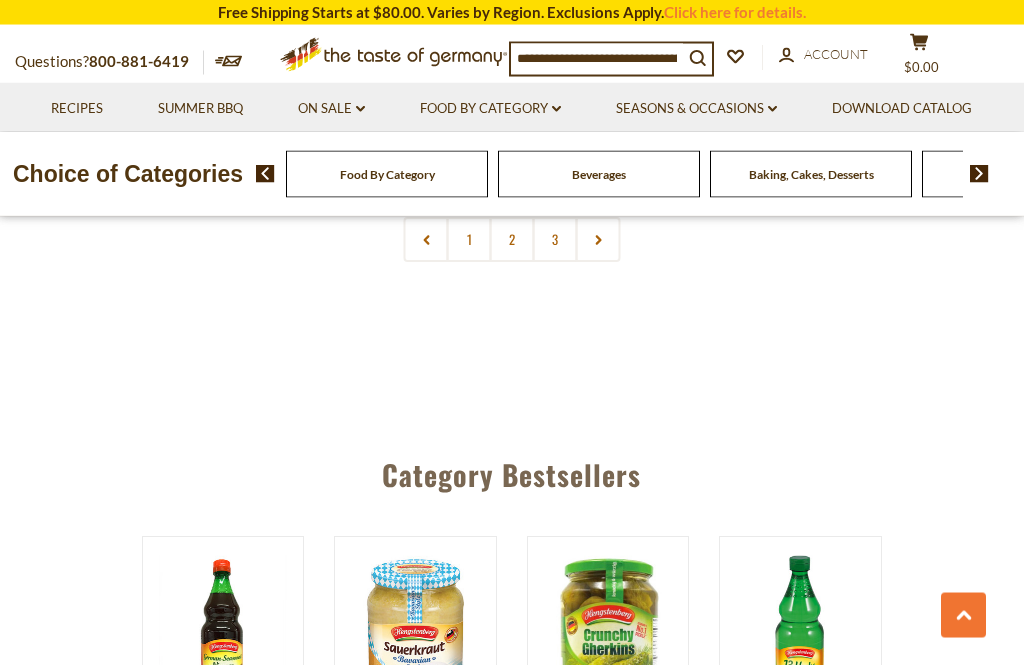 scroll, scrollTop: 4597, scrollLeft: 0, axis: vertical 